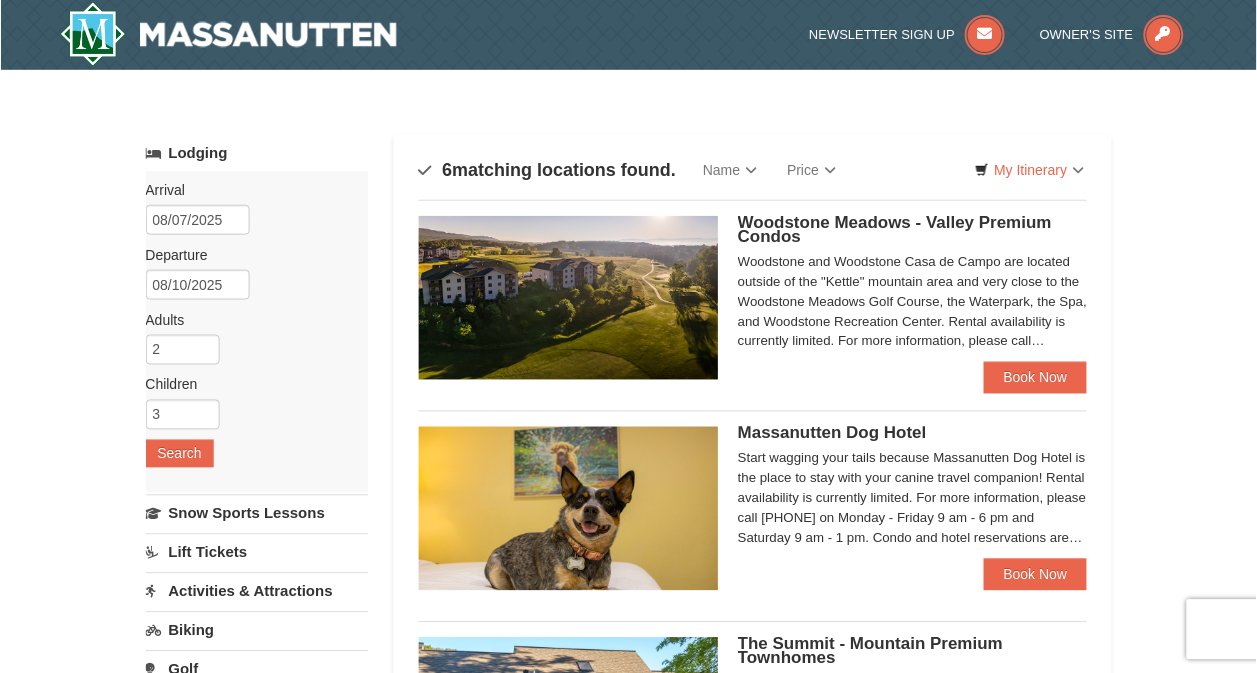 scroll, scrollTop: 0, scrollLeft: 0, axis: both 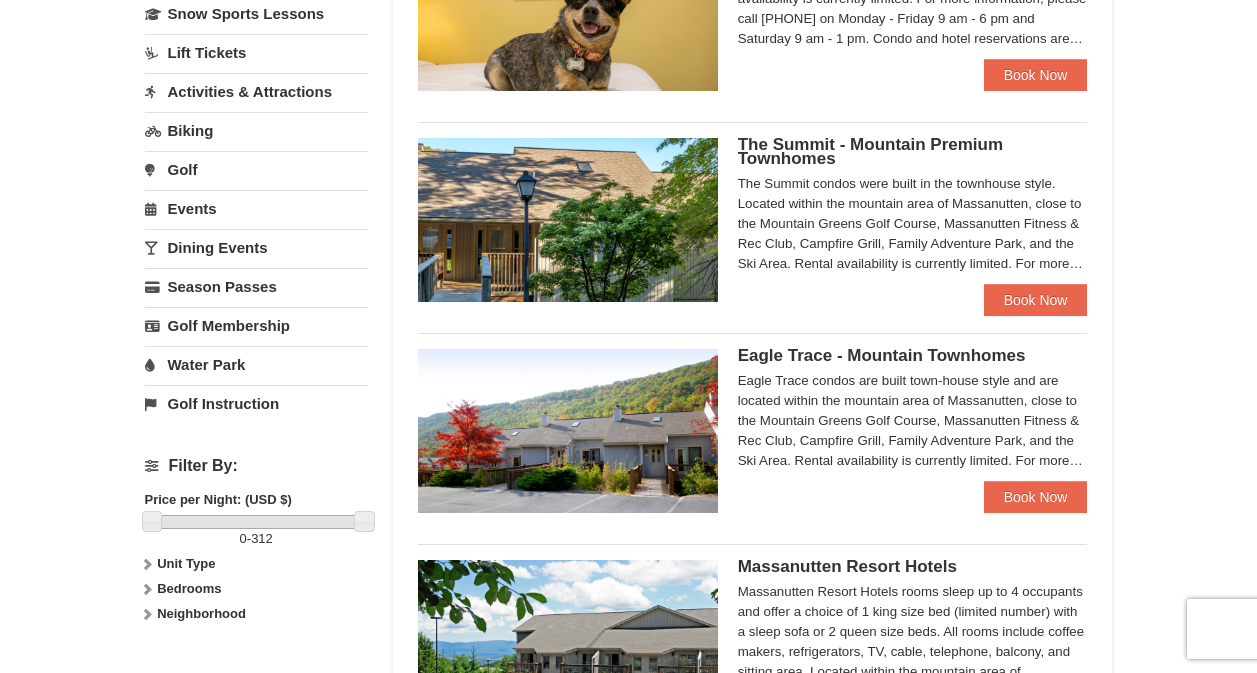 click on "The Summit - Mountain Premium Townhomes" at bounding box center (870, 151) 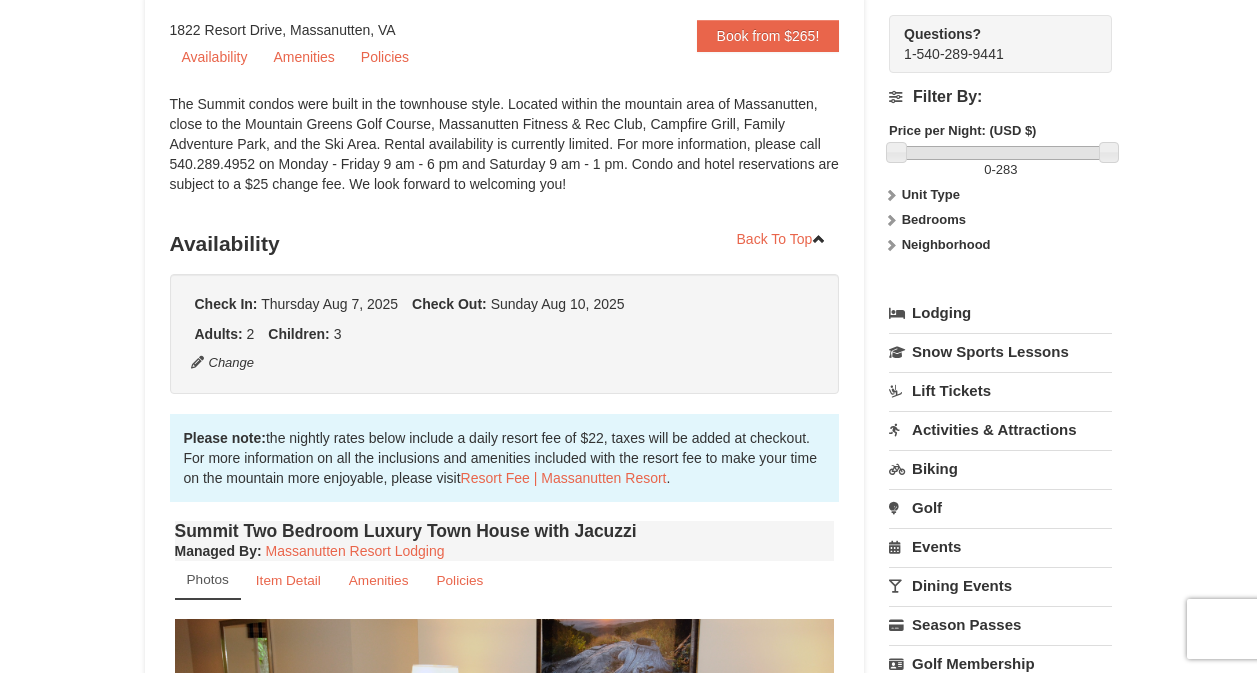 scroll, scrollTop: 300, scrollLeft: 0, axis: vertical 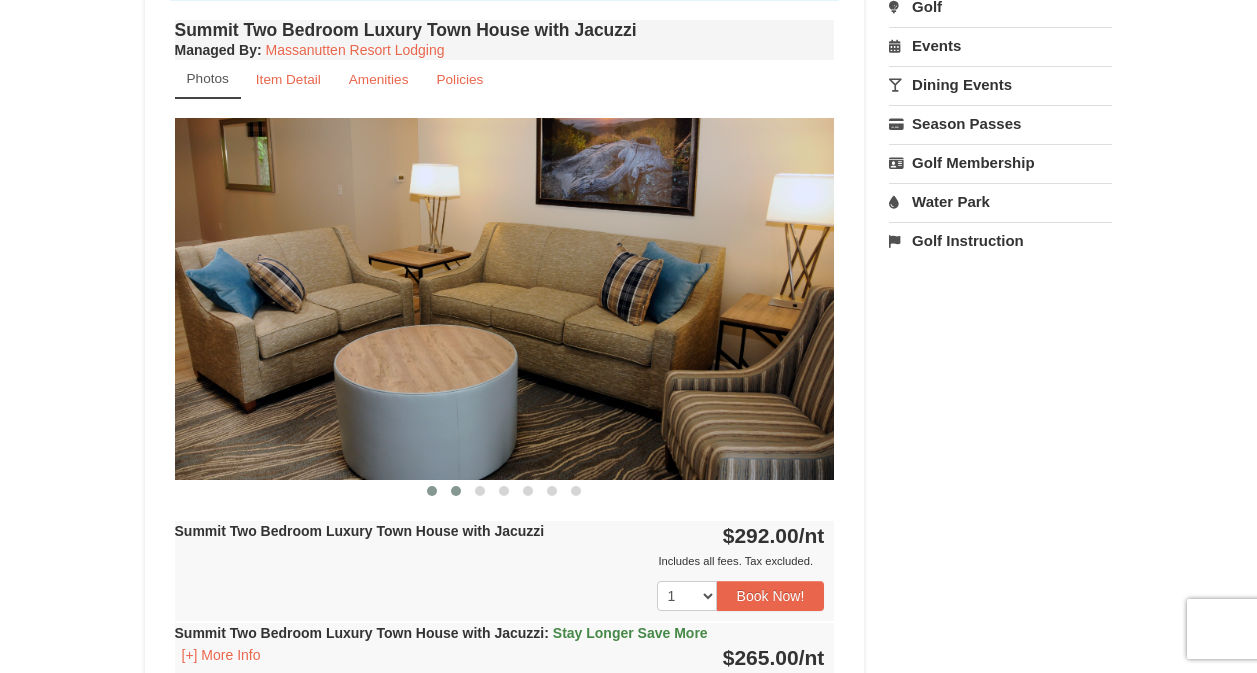 click at bounding box center (456, 491) 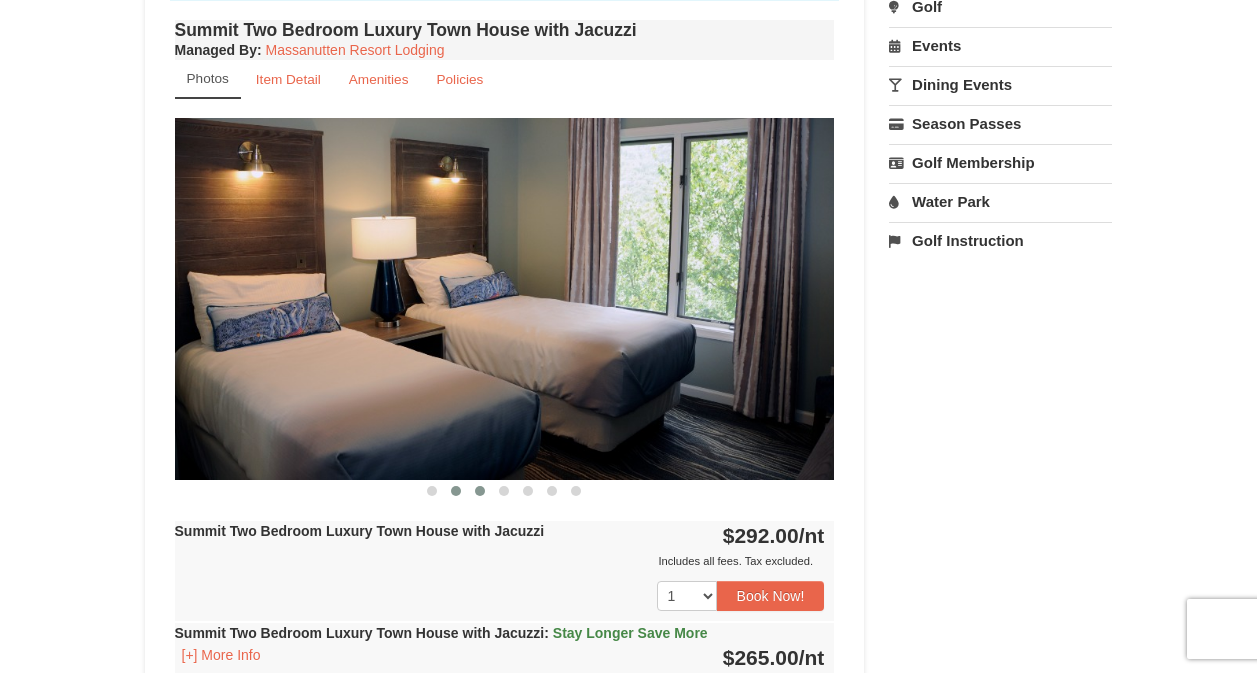 click at bounding box center (480, 491) 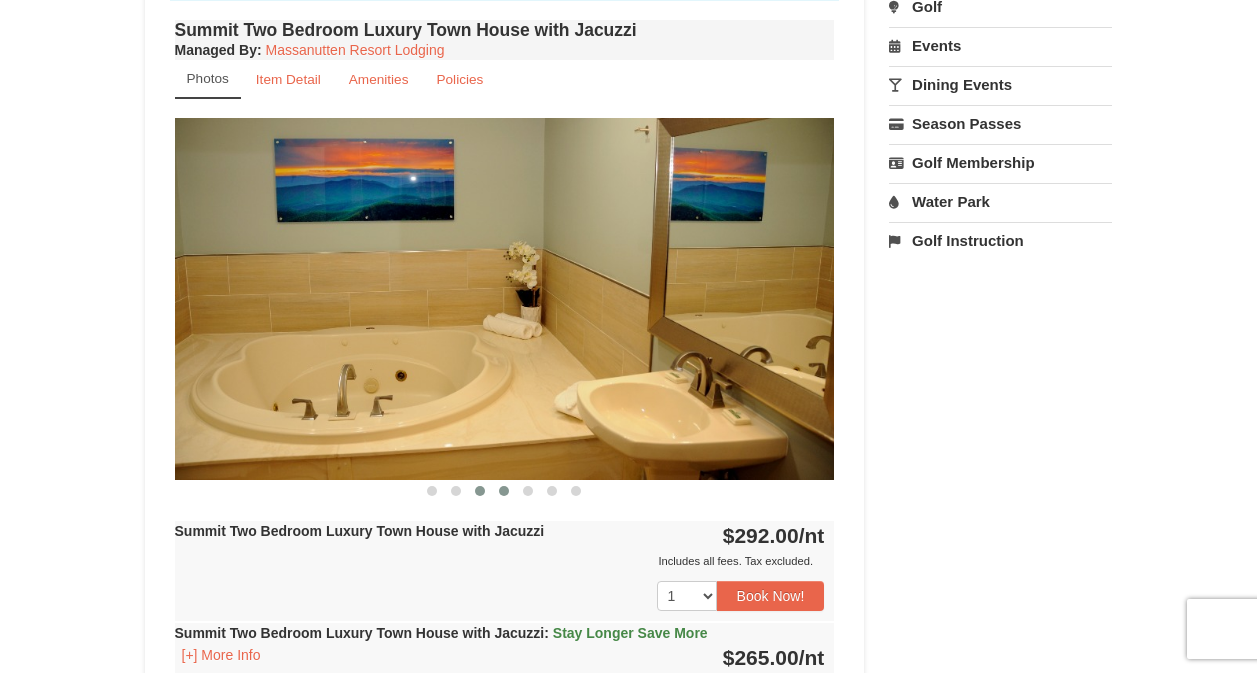 click at bounding box center (504, 491) 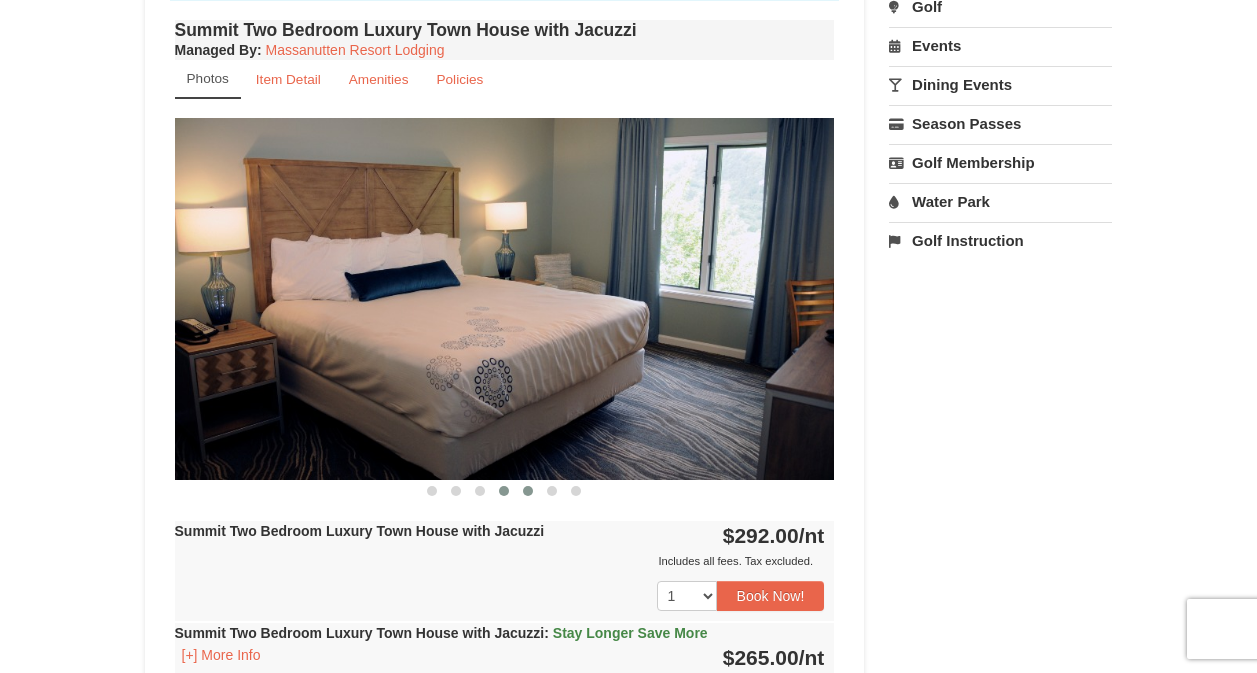 click at bounding box center (528, 491) 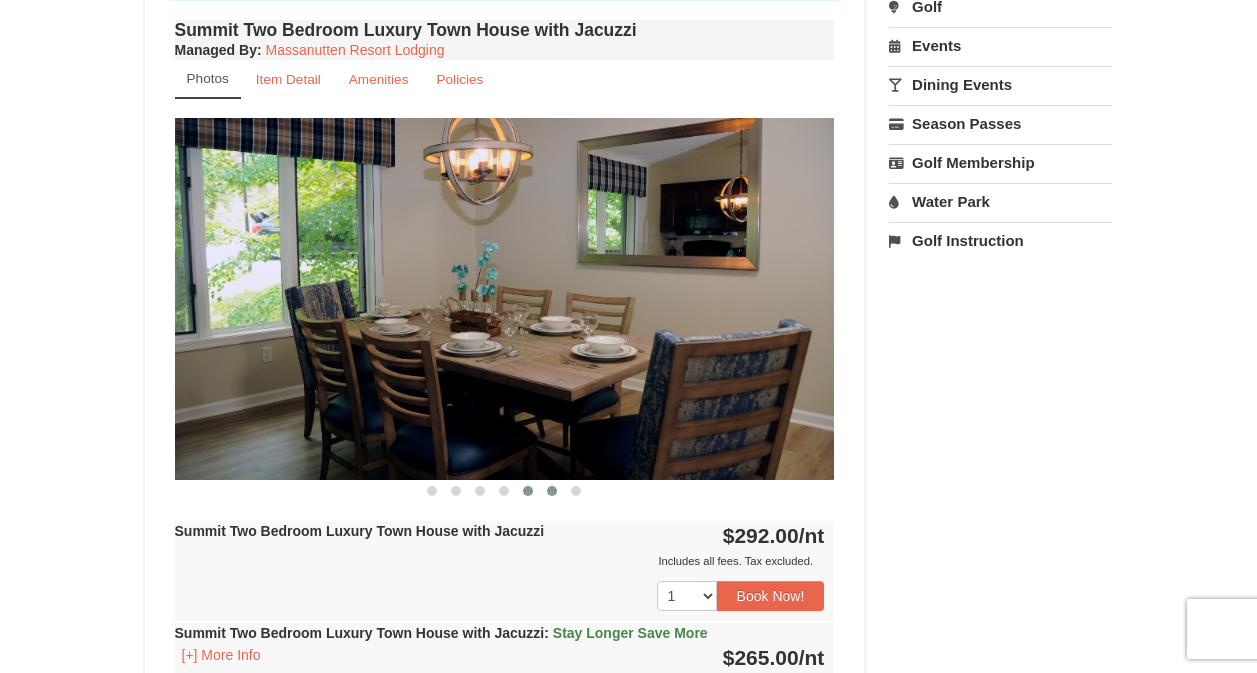 click at bounding box center [552, 491] 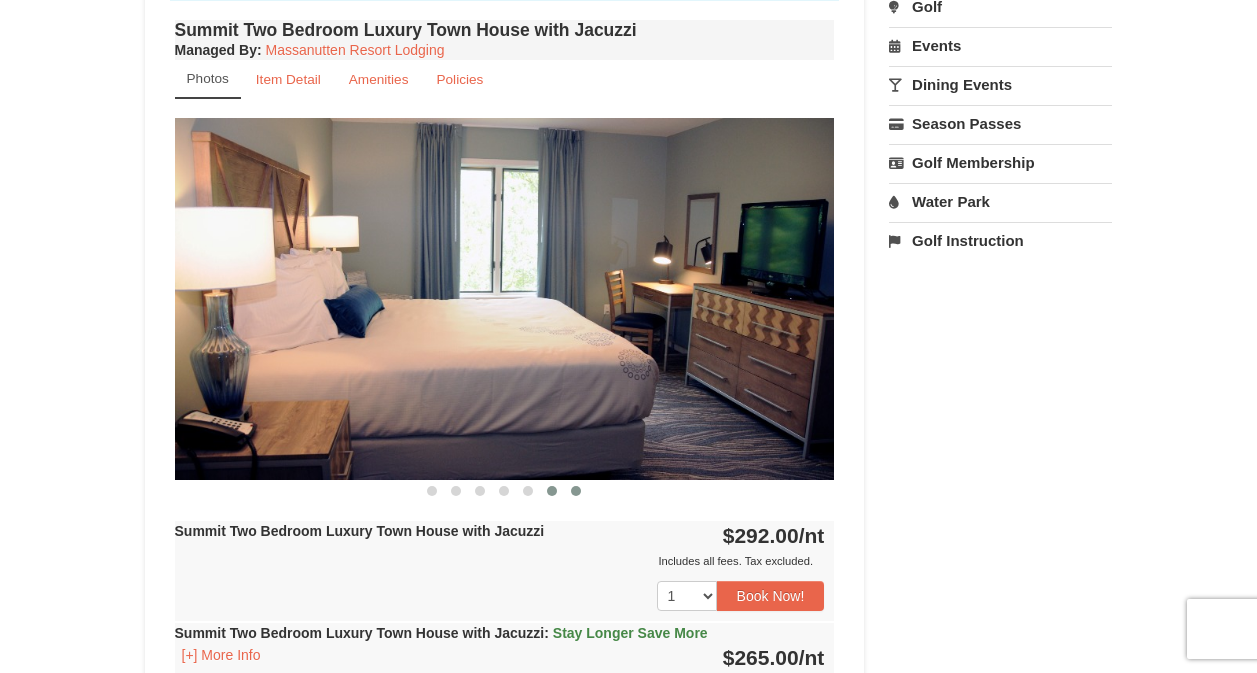 click at bounding box center (576, 491) 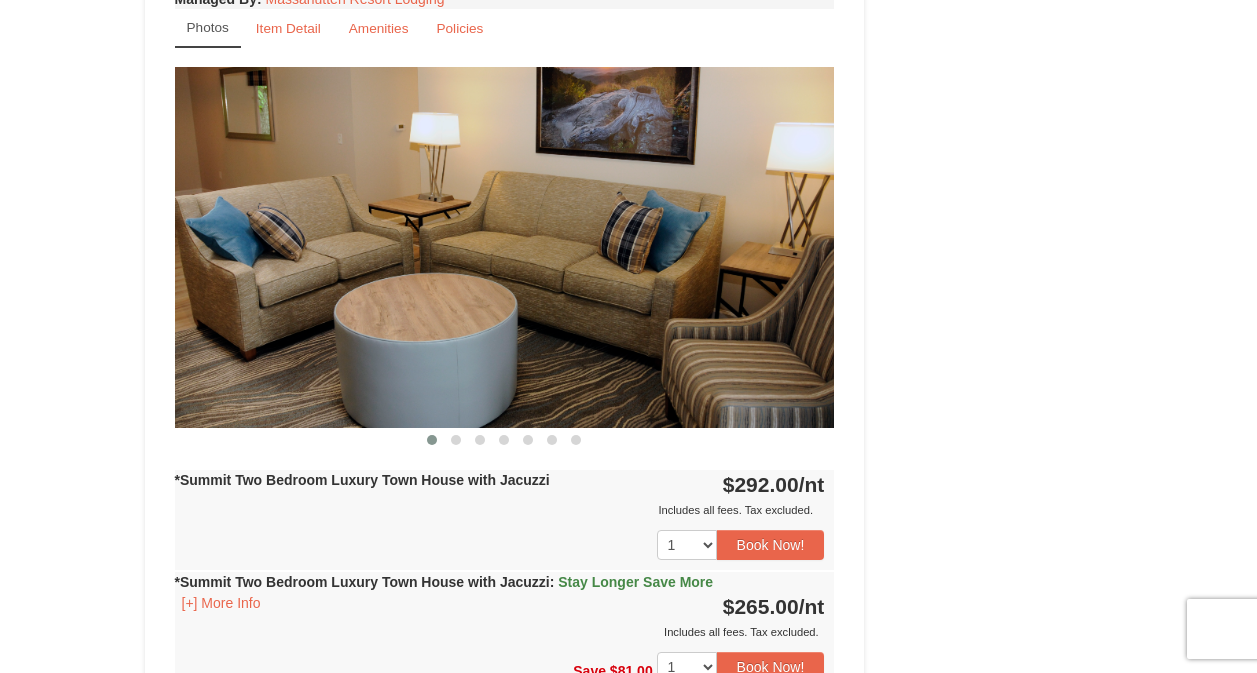 scroll, scrollTop: 1803, scrollLeft: 0, axis: vertical 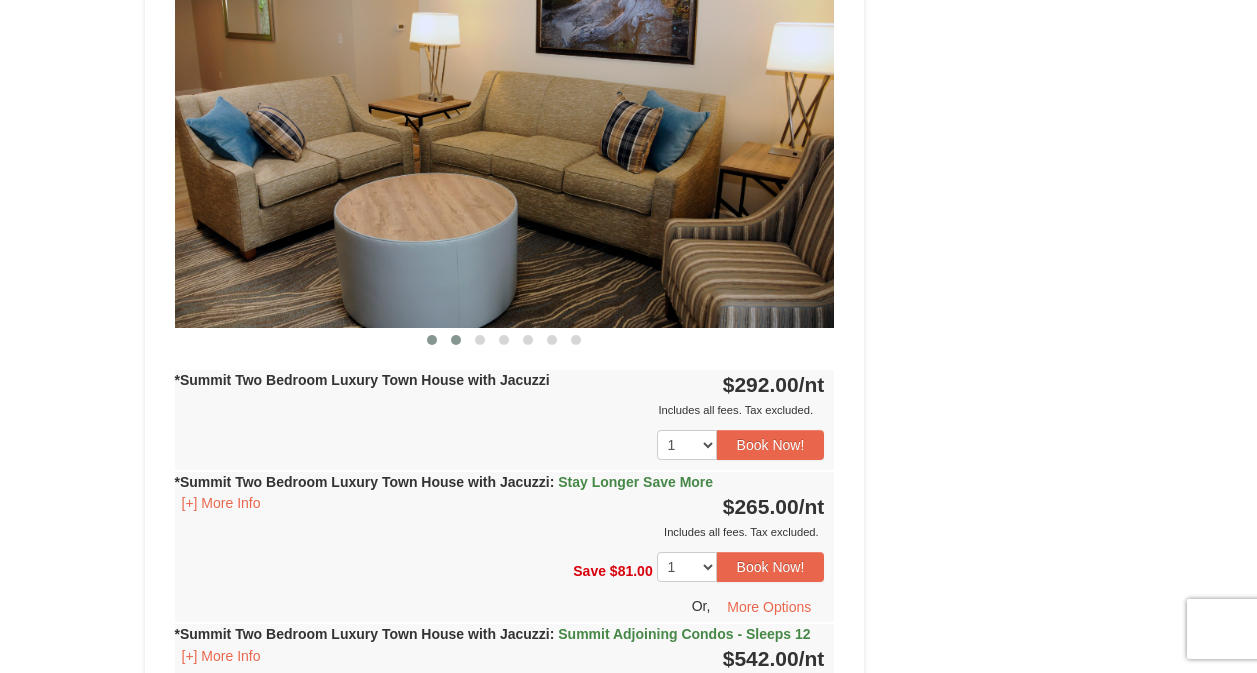 click at bounding box center [456, 340] 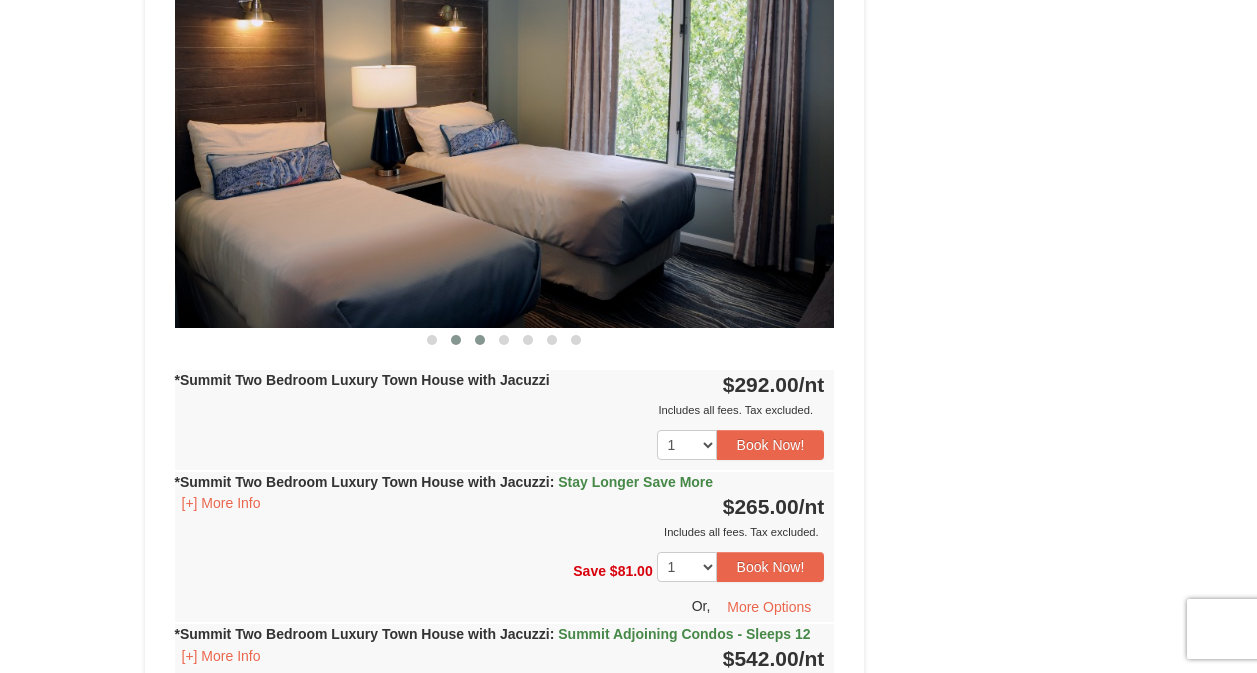 click at bounding box center [480, 340] 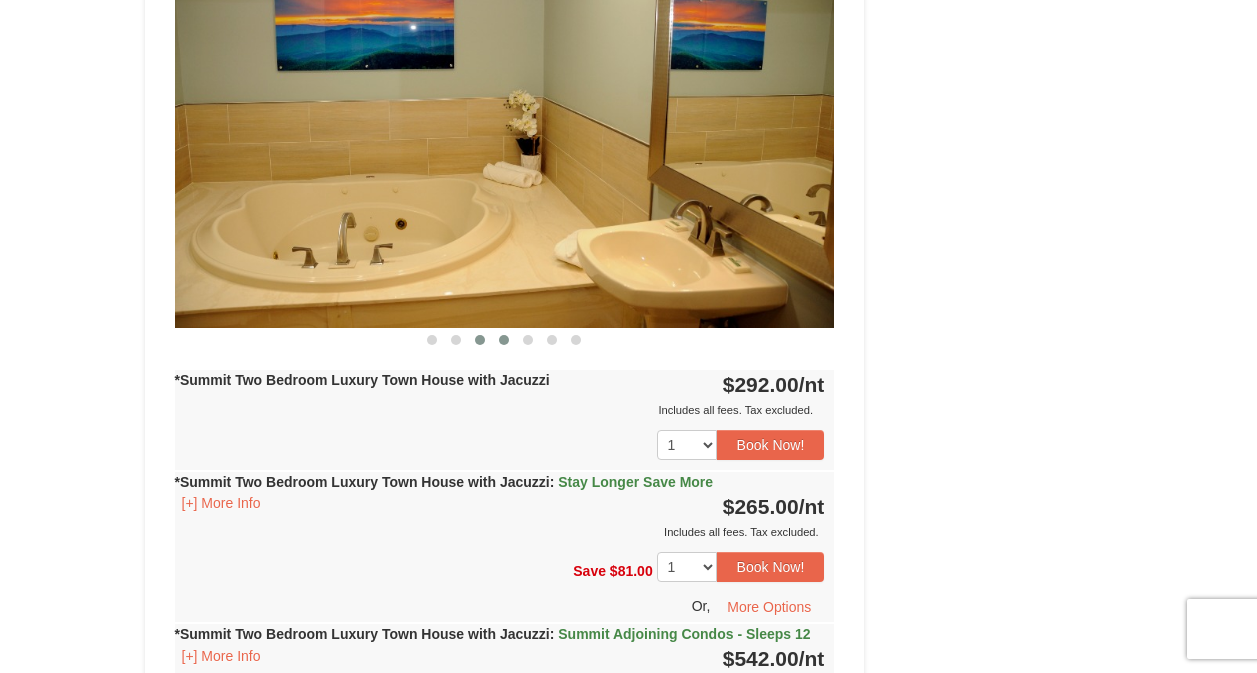 click at bounding box center [504, 340] 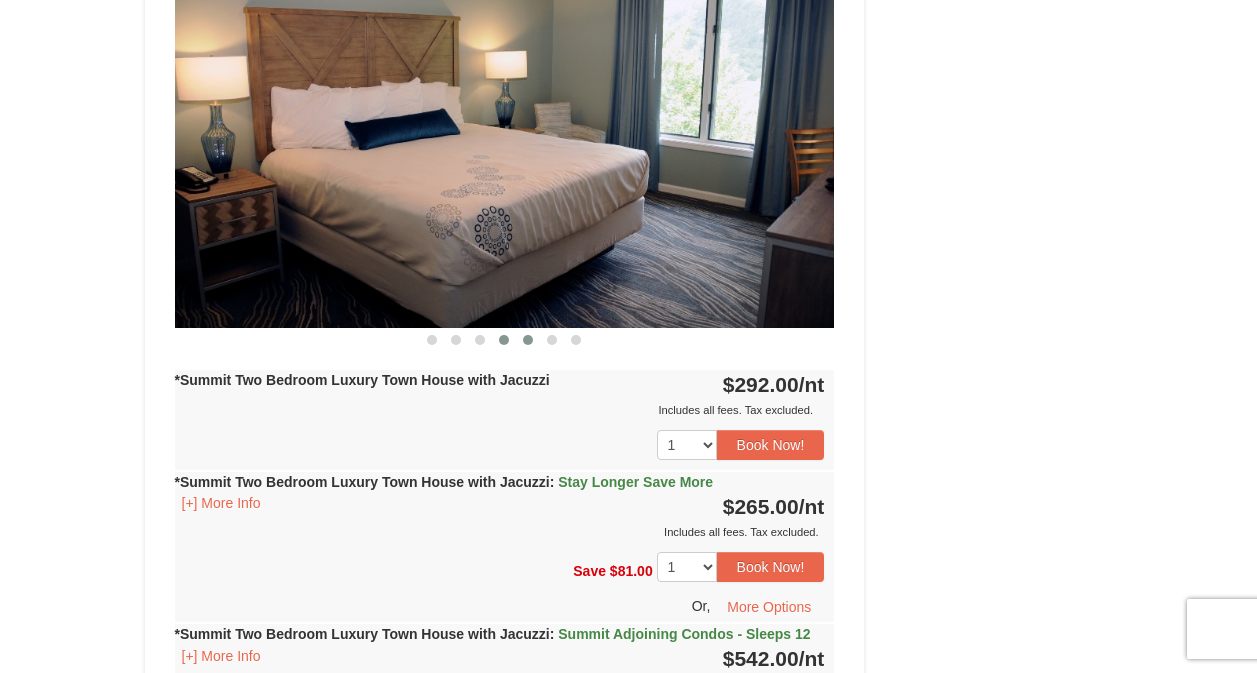 click at bounding box center [528, 340] 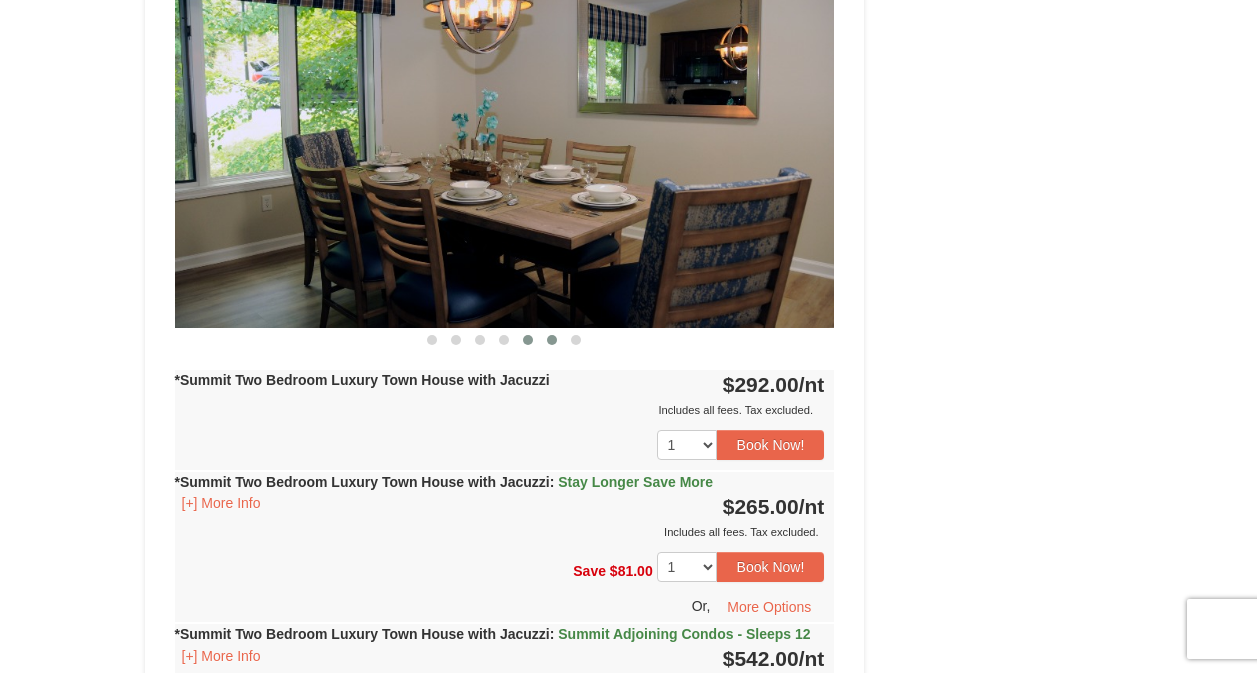click at bounding box center (552, 340) 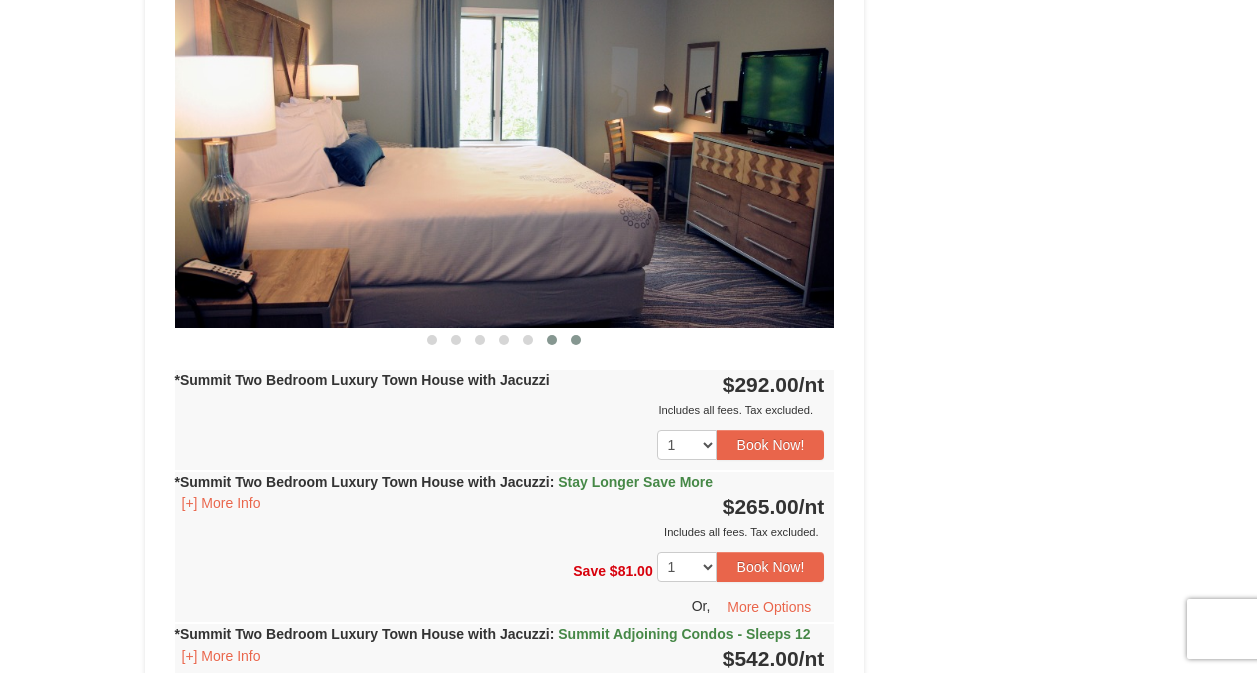 click at bounding box center [576, 340] 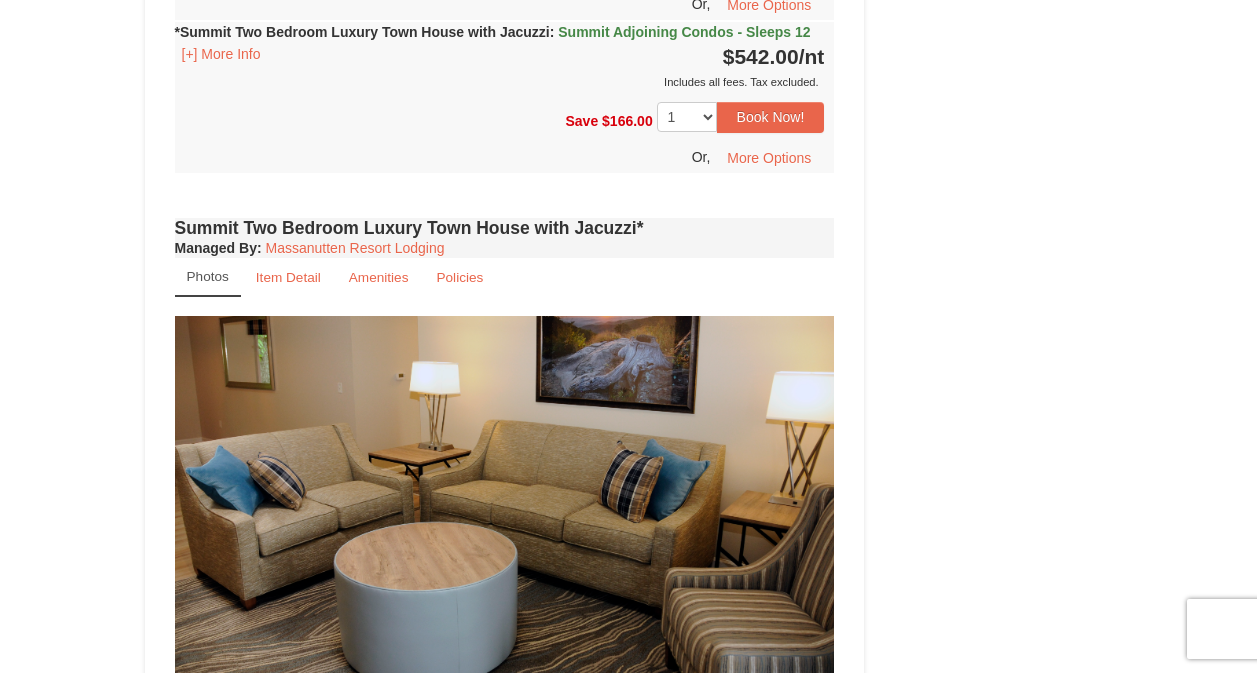 scroll, scrollTop: 2605, scrollLeft: 0, axis: vertical 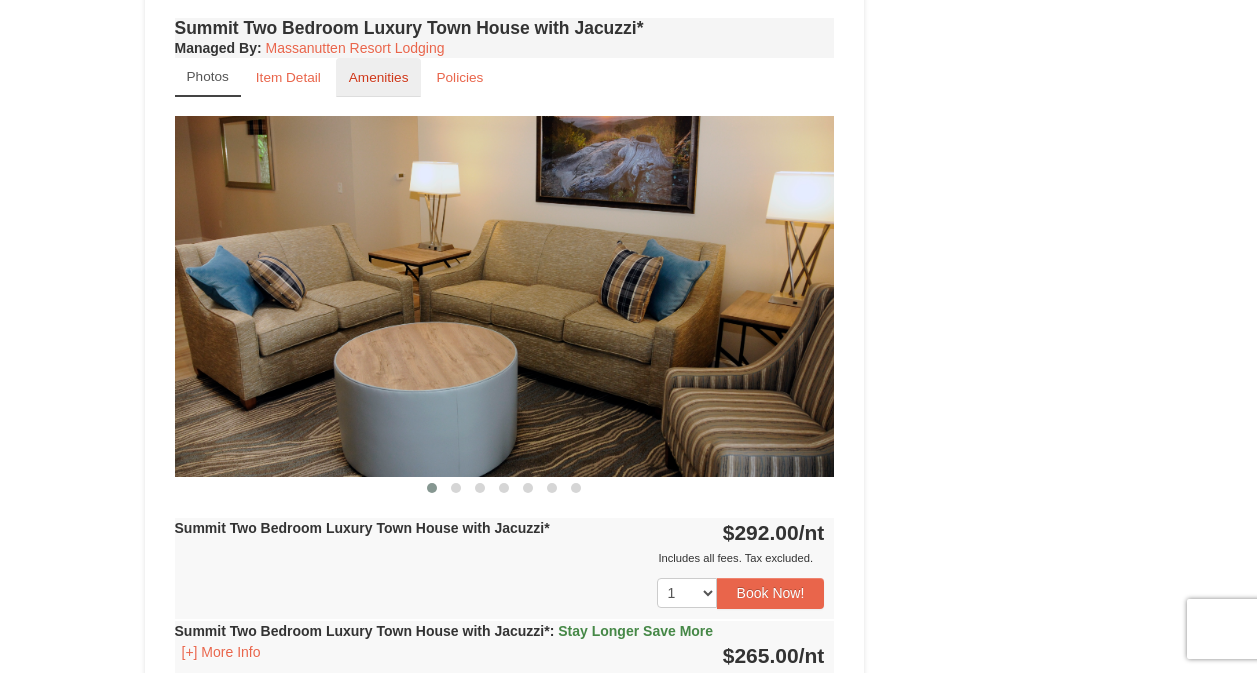 click on "Amenities" at bounding box center [379, 77] 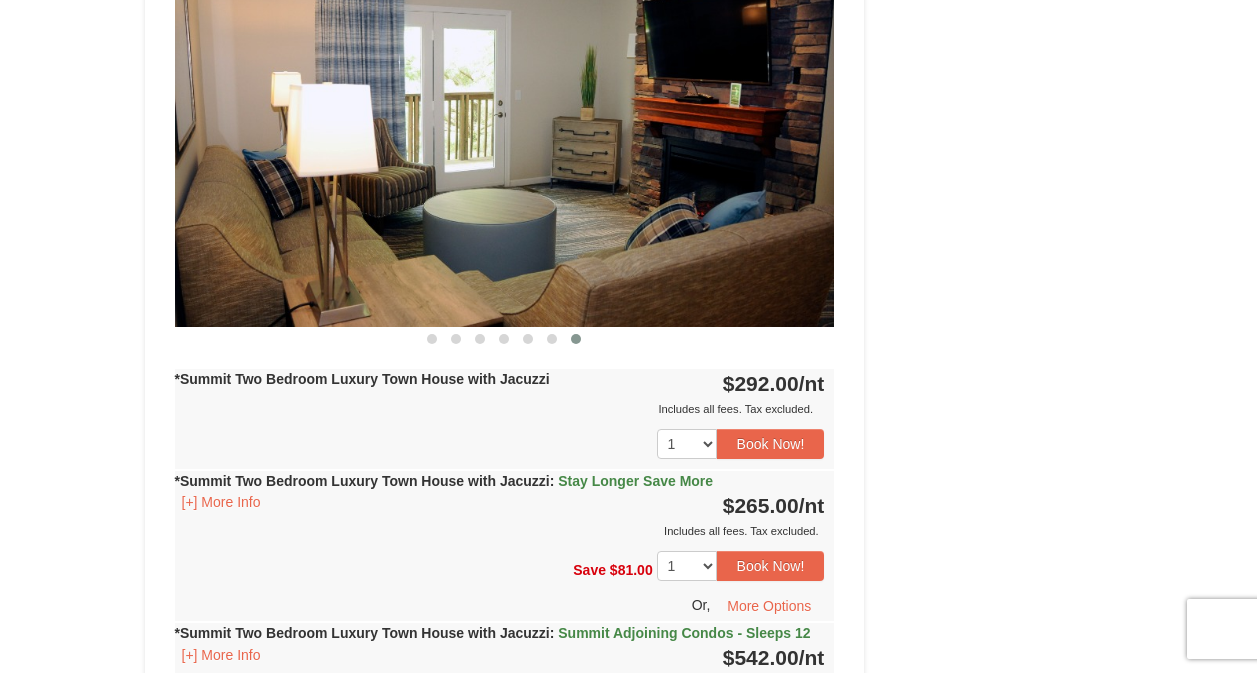 scroll, scrollTop: 1603, scrollLeft: 0, axis: vertical 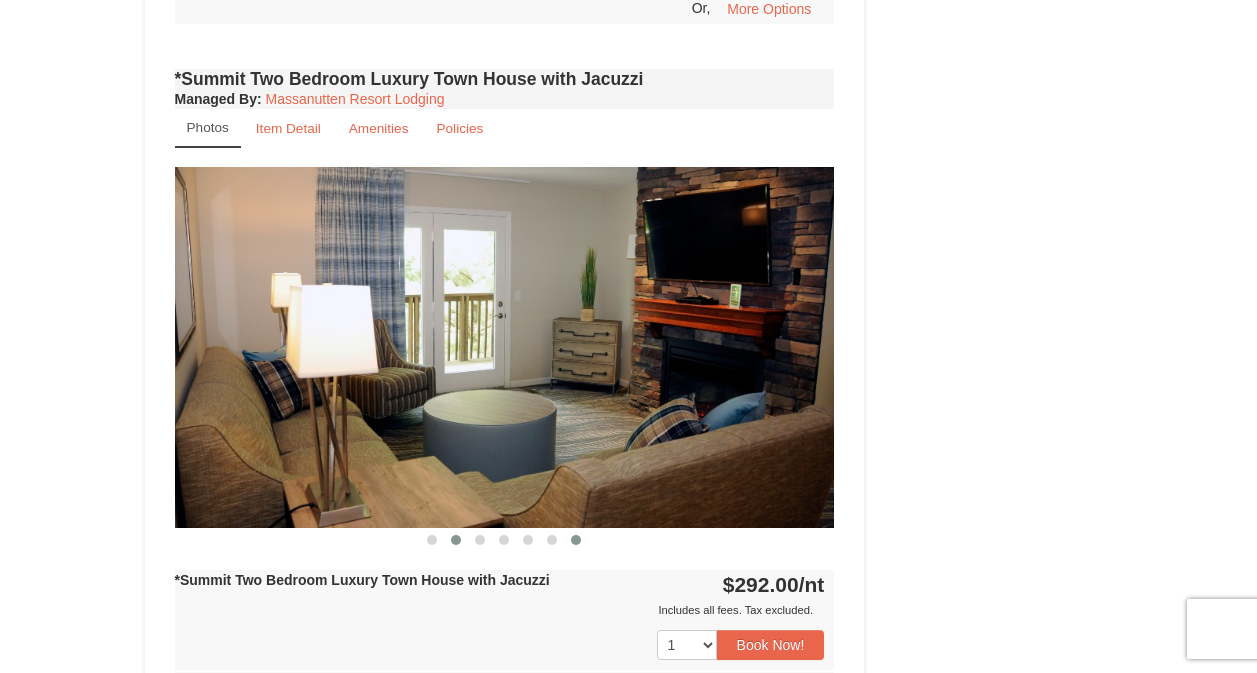 click at bounding box center [456, 540] 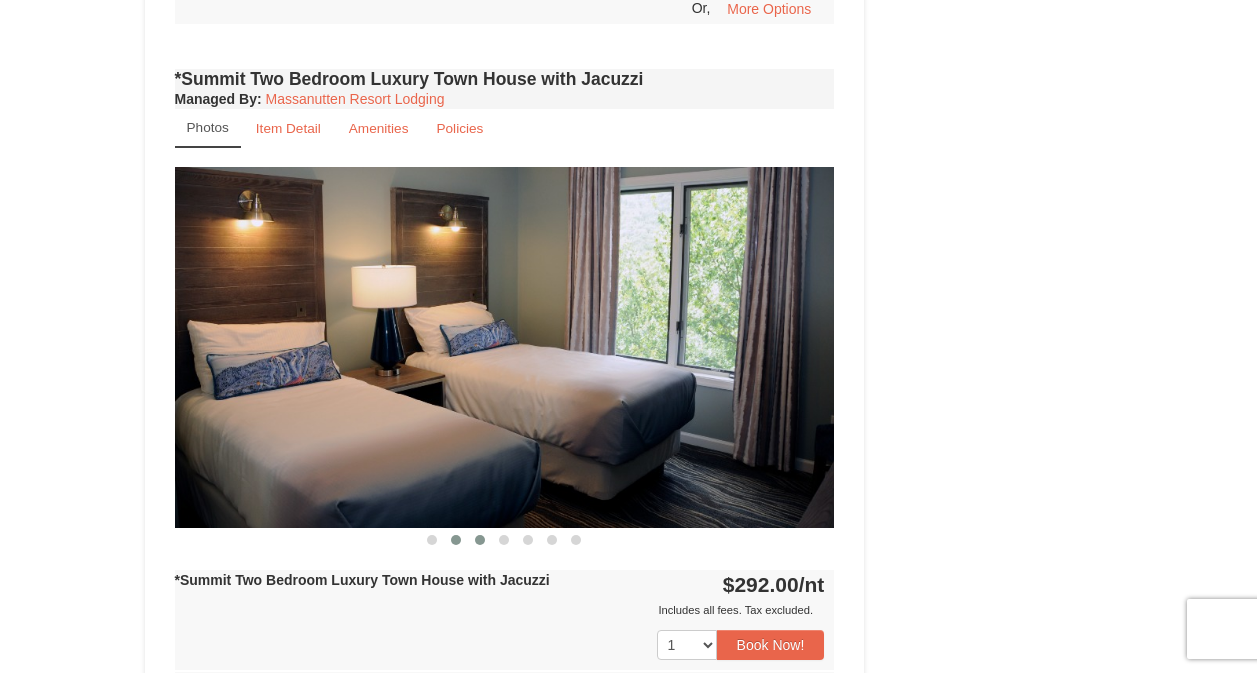 click at bounding box center (480, 540) 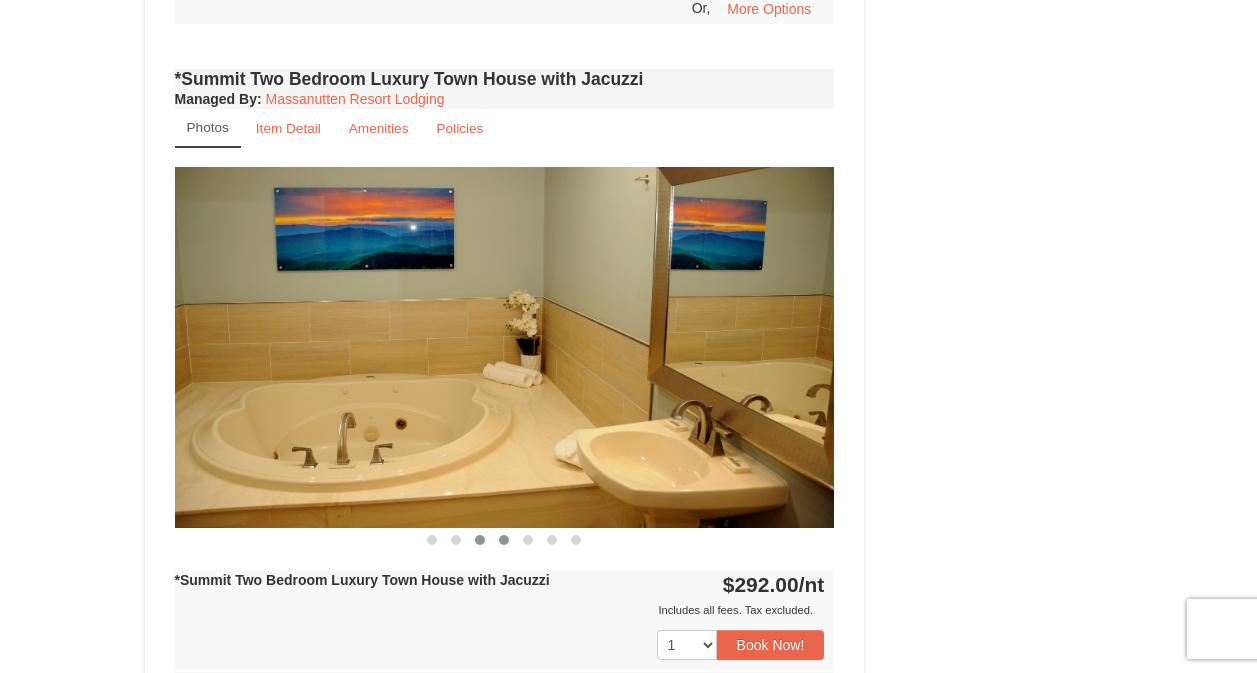 click at bounding box center [504, 540] 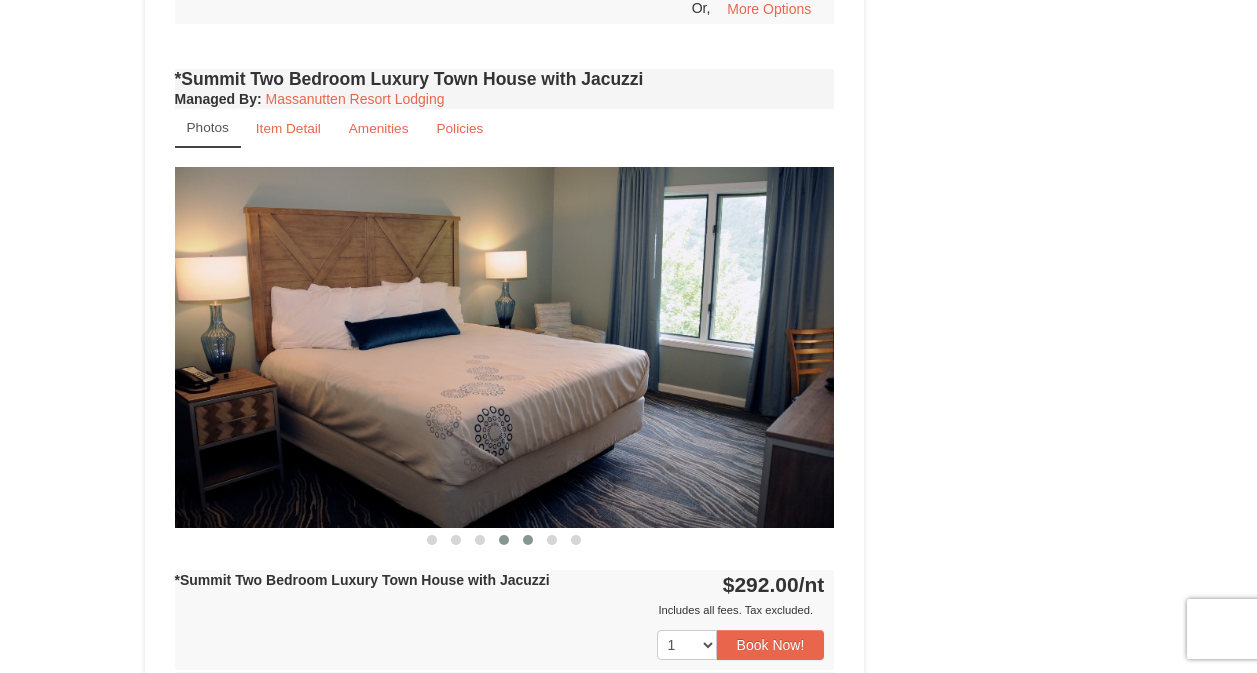 click at bounding box center (528, 540) 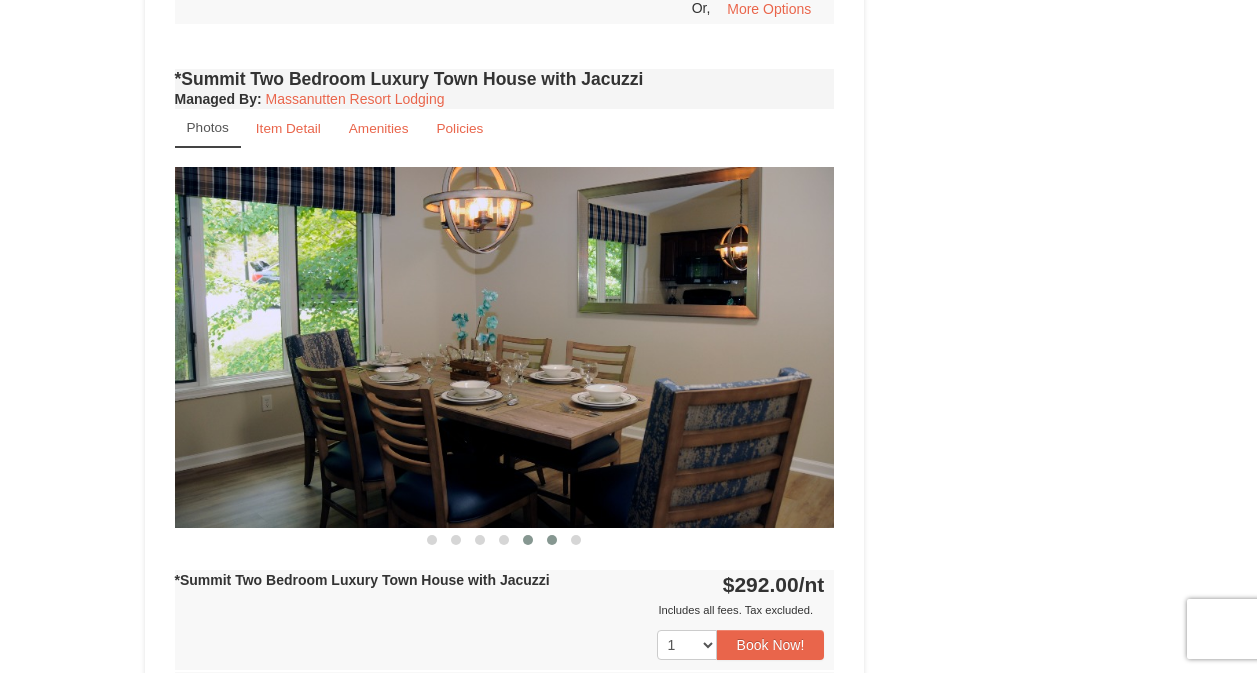 click at bounding box center [552, 540] 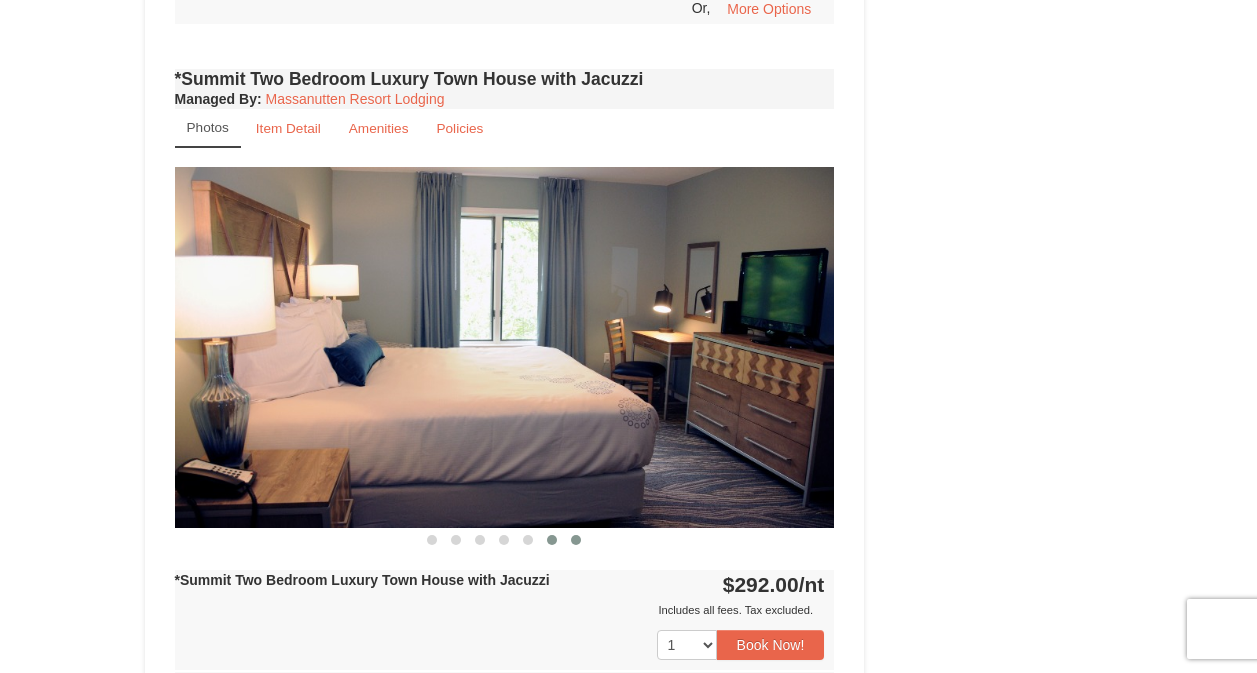 click at bounding box center (576, 540) 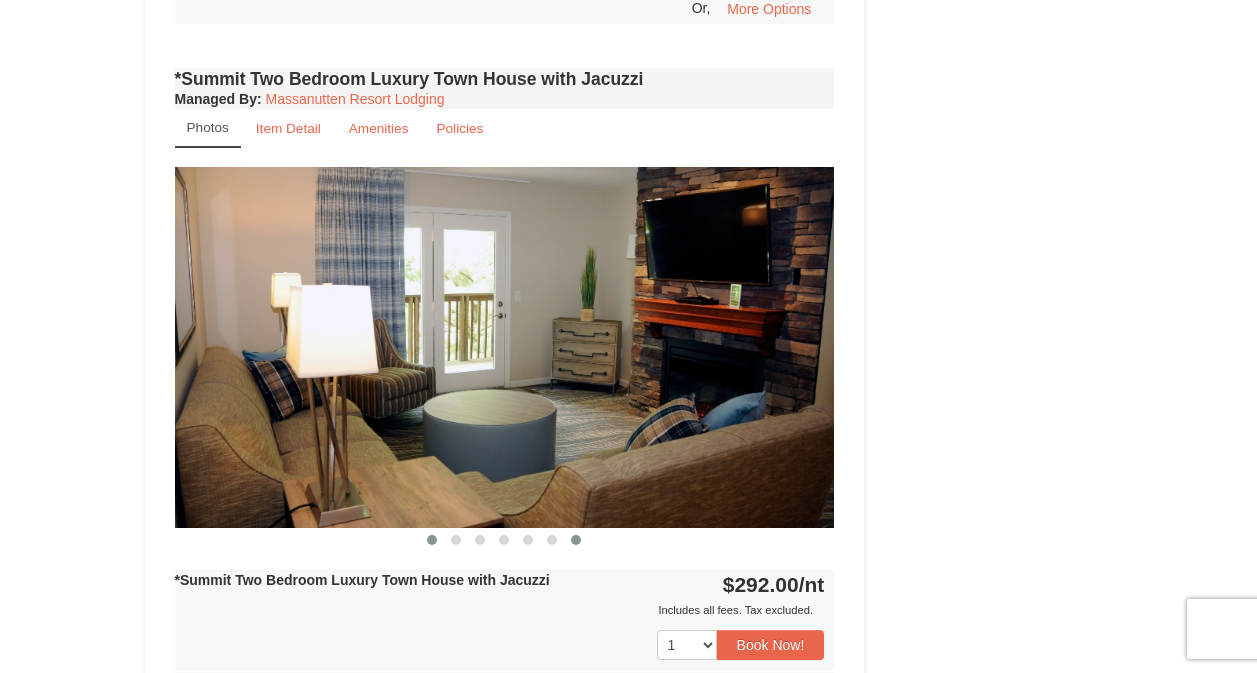 click at bounding box center [432, 540] 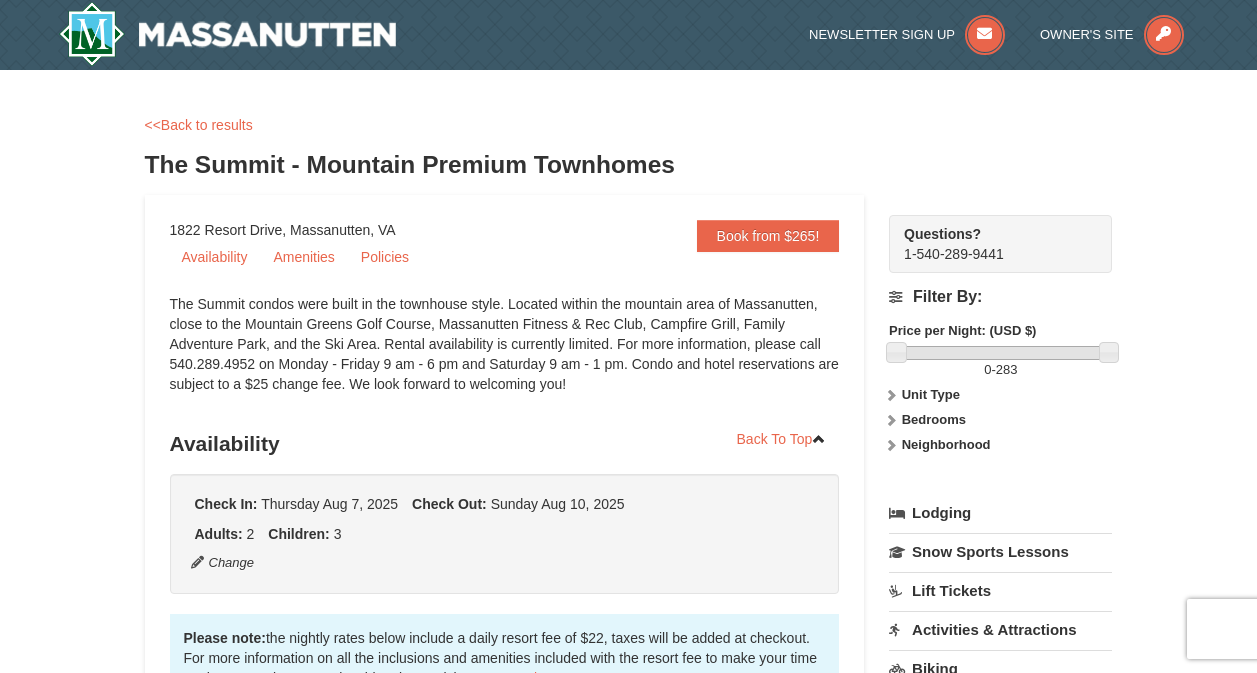 scroll, scrollTop: 100, scrollLeft: 0, axis: vertical 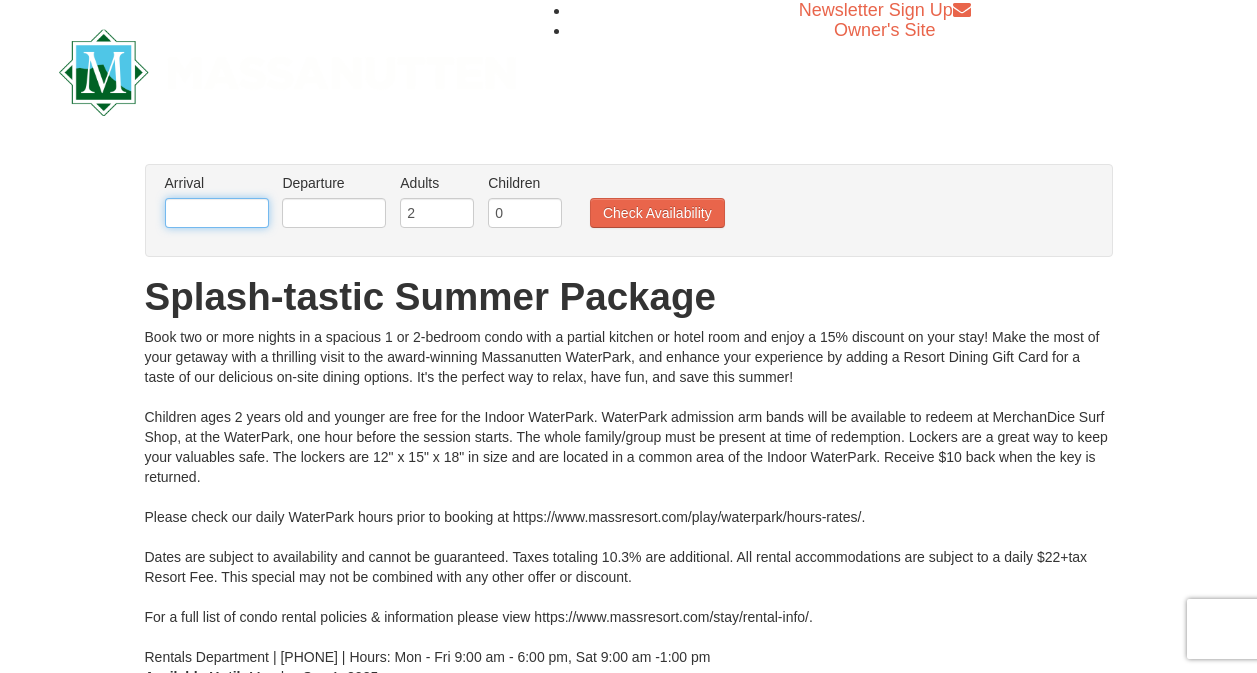 click at bounding box center (217, 213) 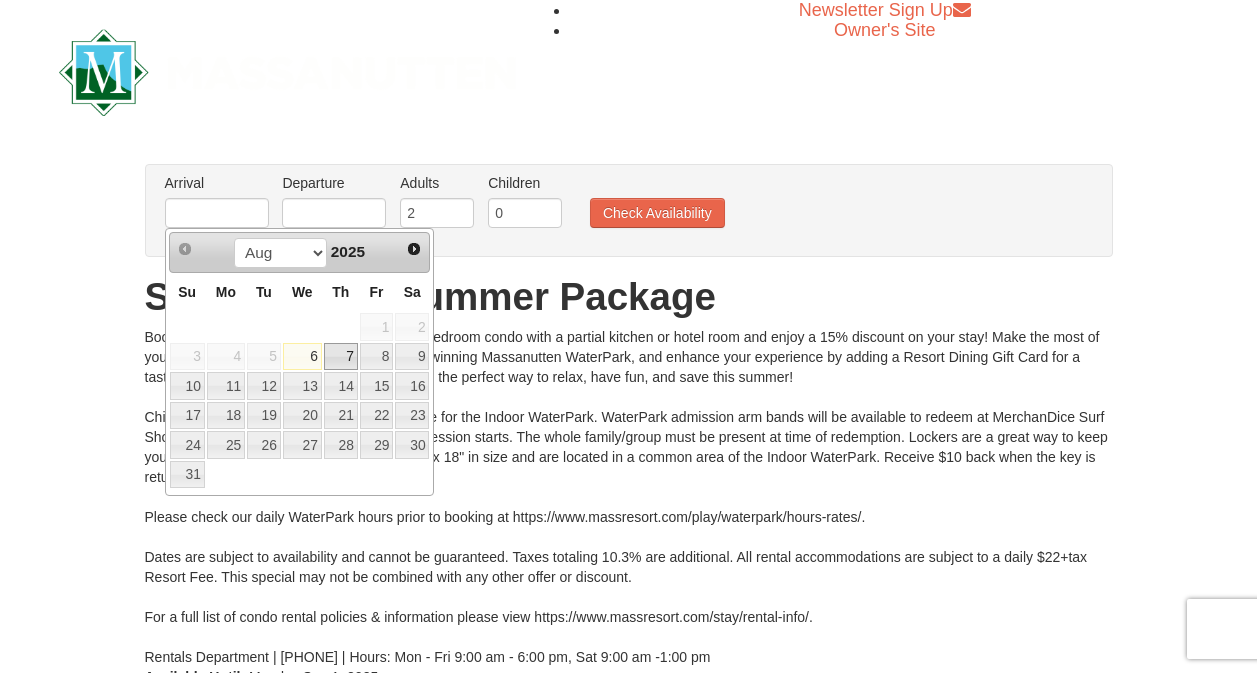 click on "7" at bounding box center [341, 357] 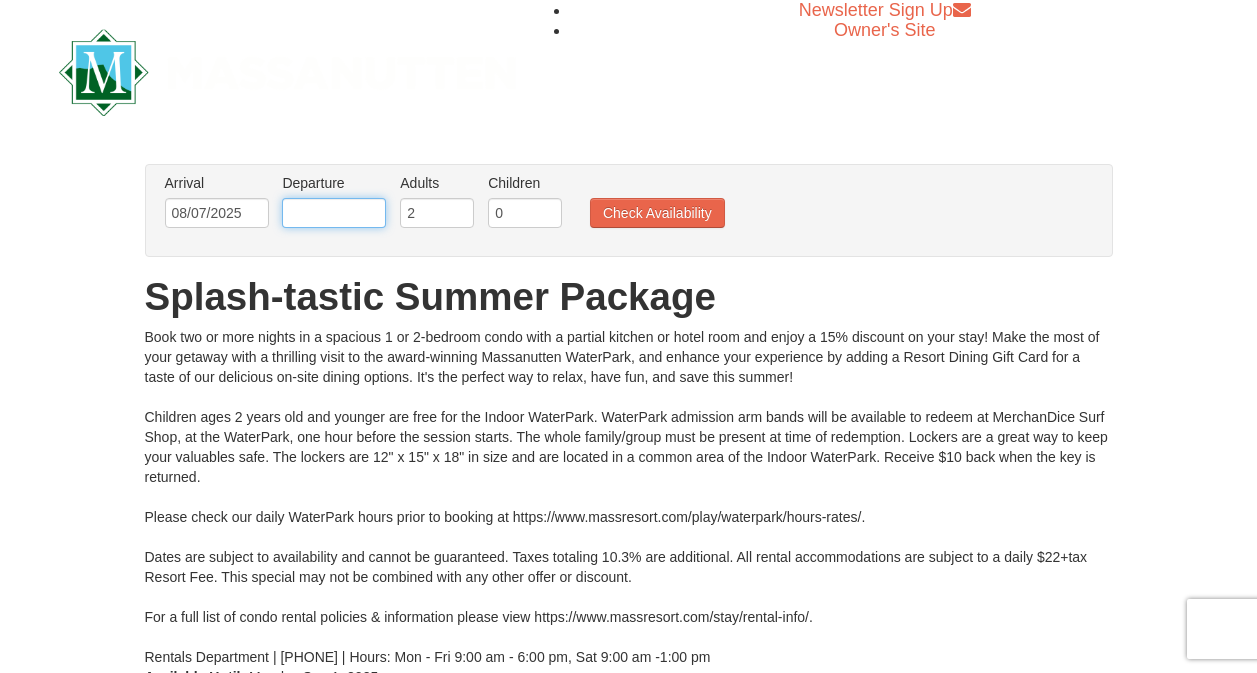 click at bounding box center [334, 213] 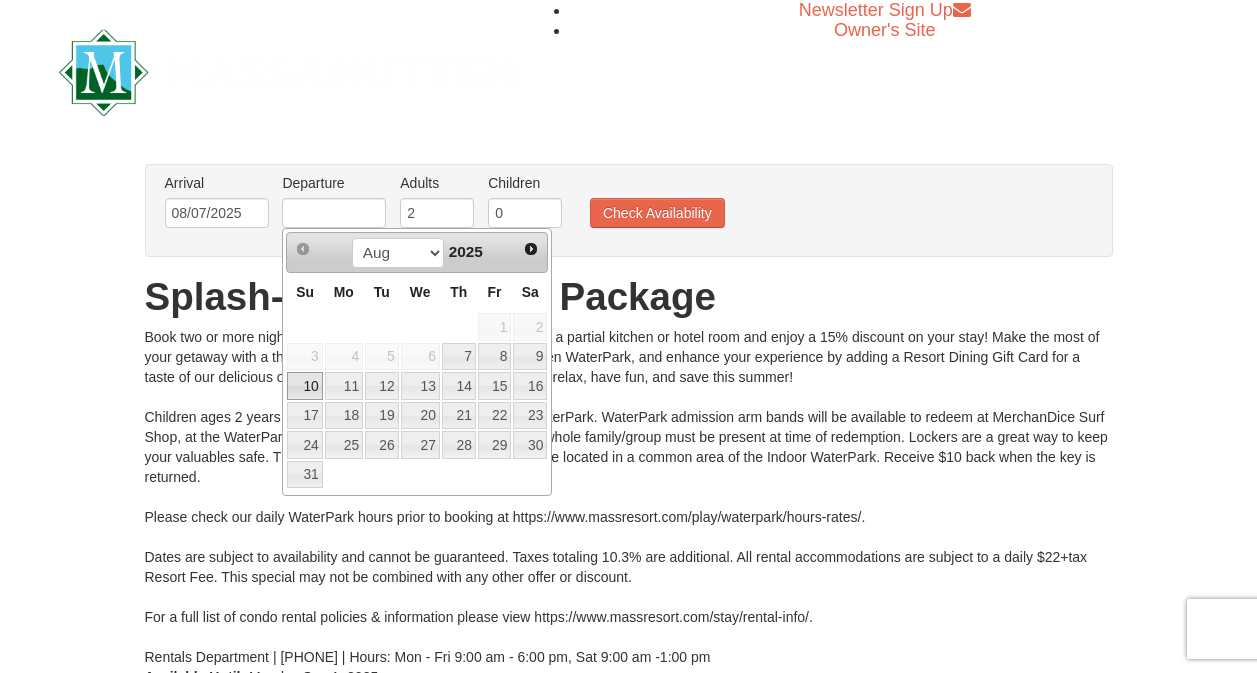 click on "10" at bounding box center [304, 386] 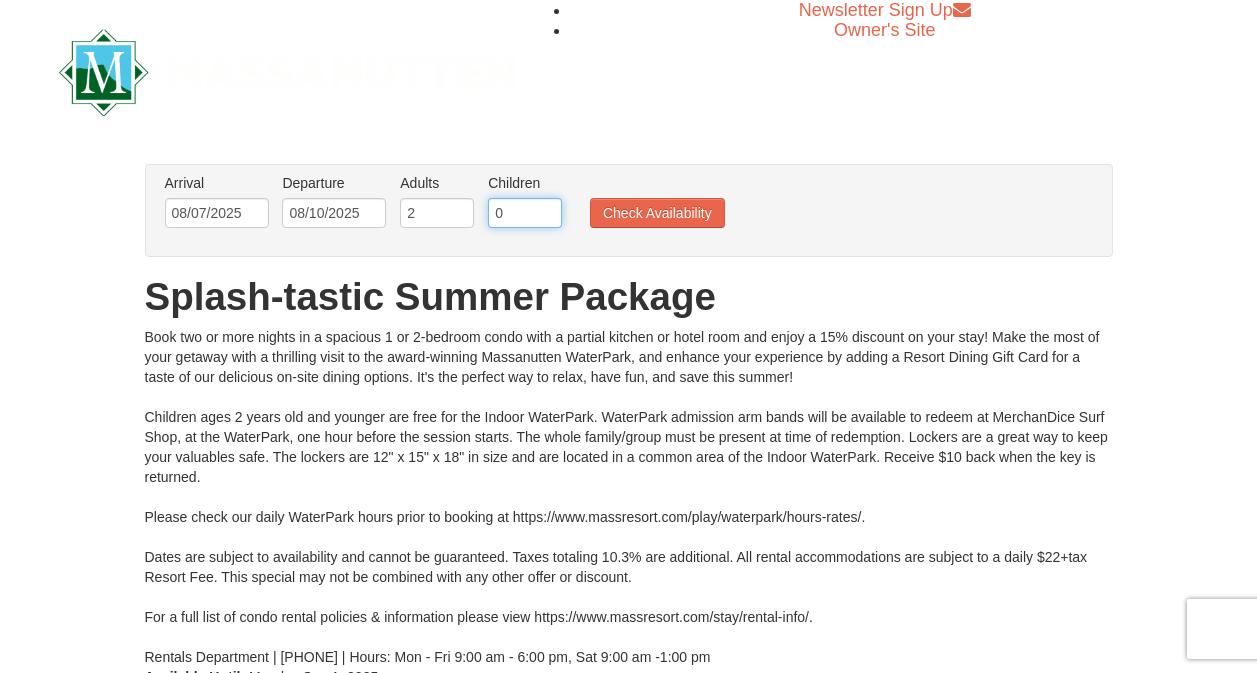 click on "0" at bounding box center (525, 213) 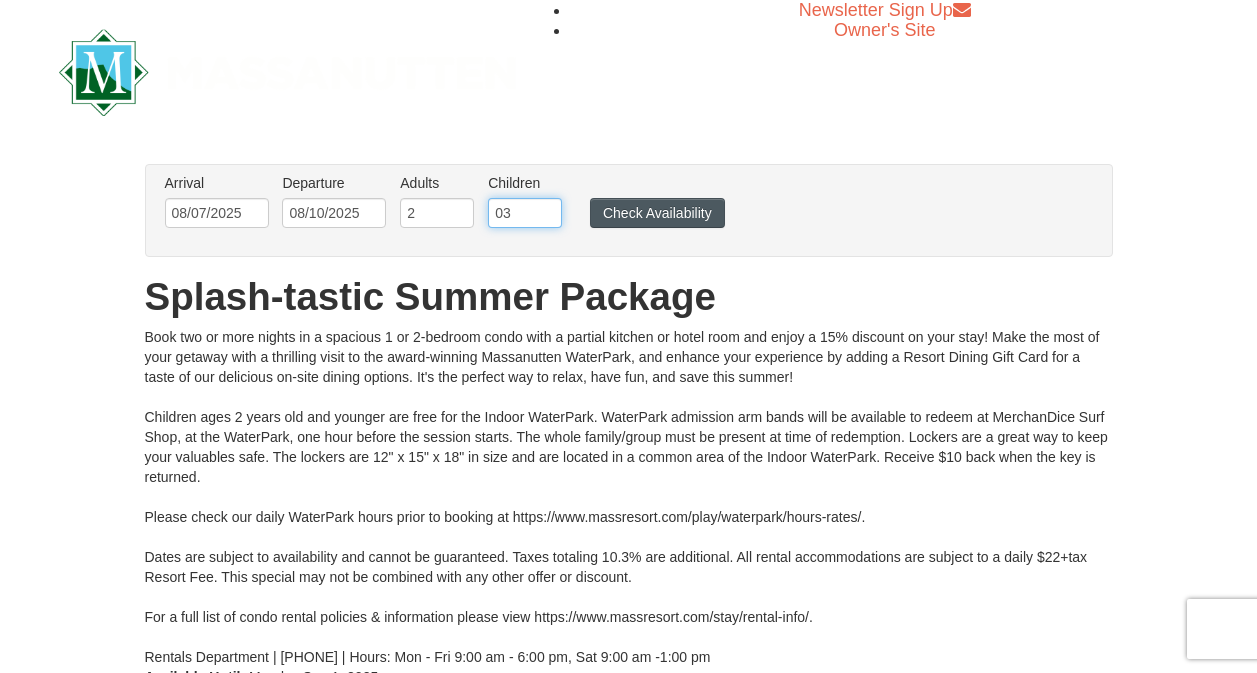 type on "03" 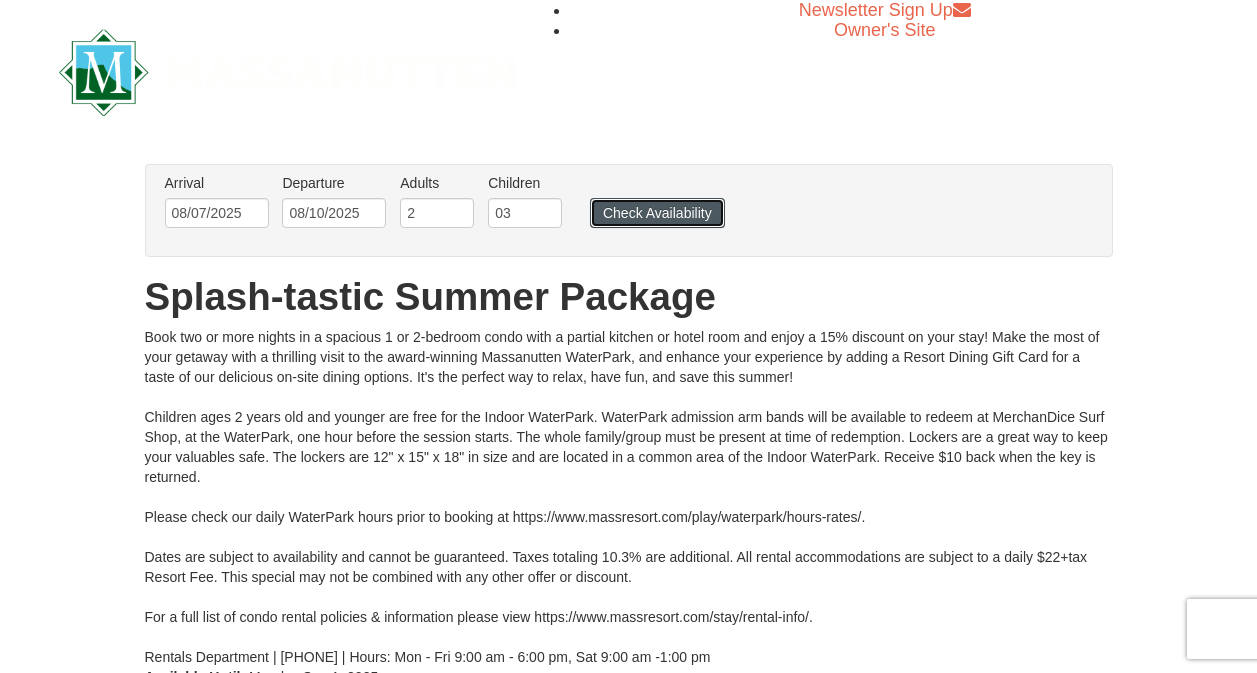 click on "Check Availability" at bounding box center (657, 213) 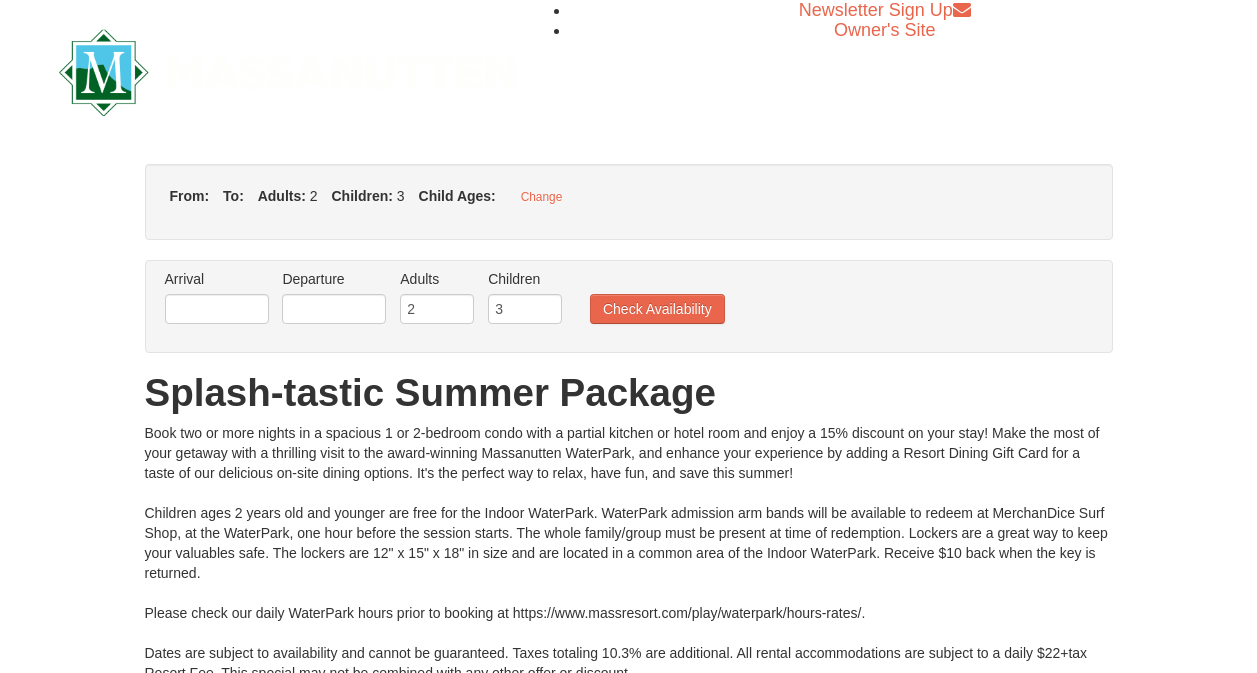 type on "08/07/2025" 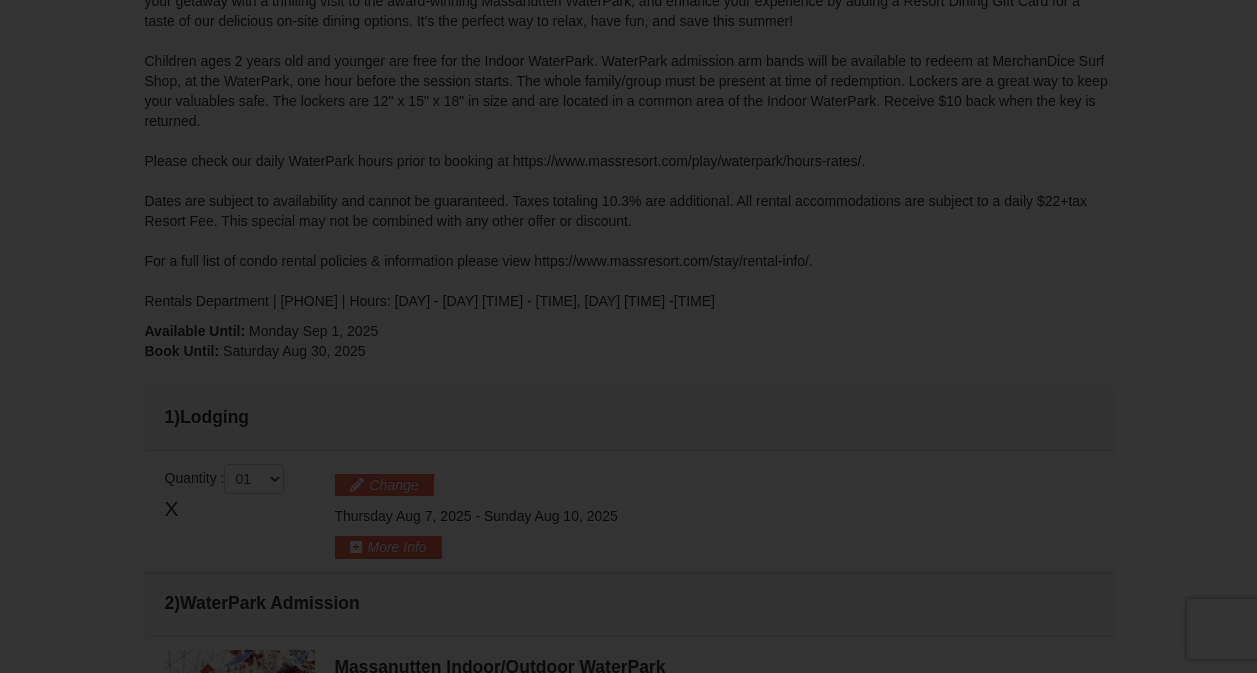 type on "08/07/2025" 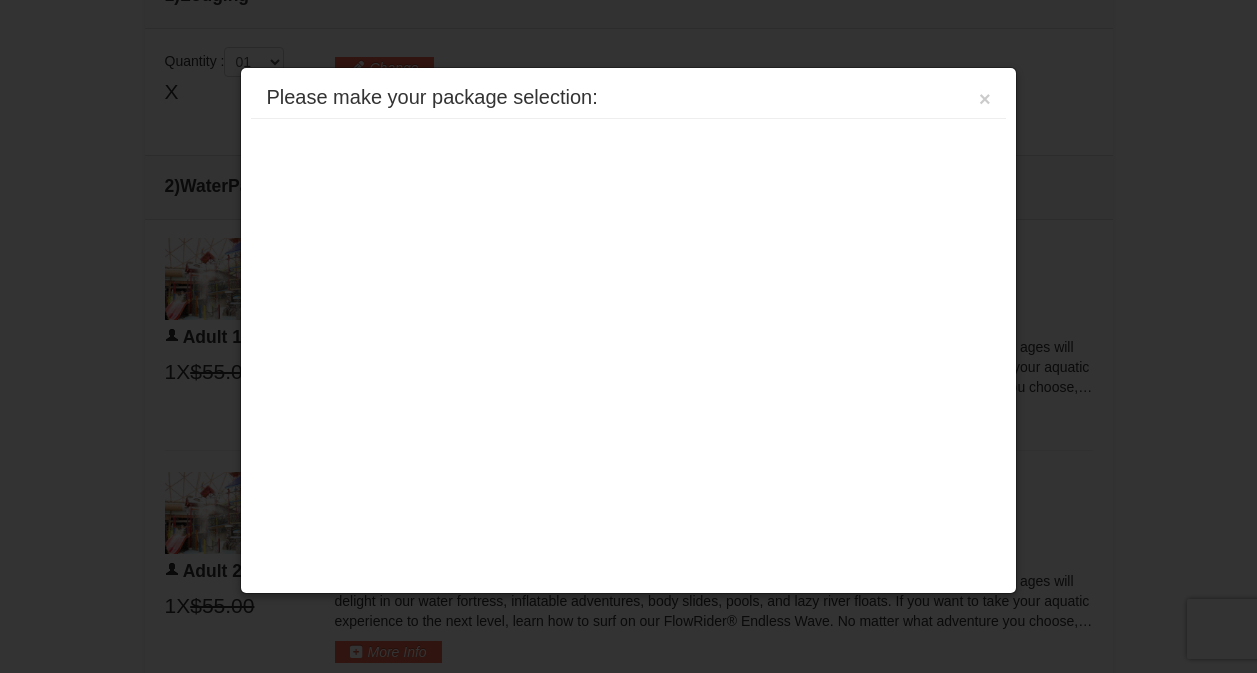scroll, scrollTop: 771, scrollLeft: 0, axis: vertical 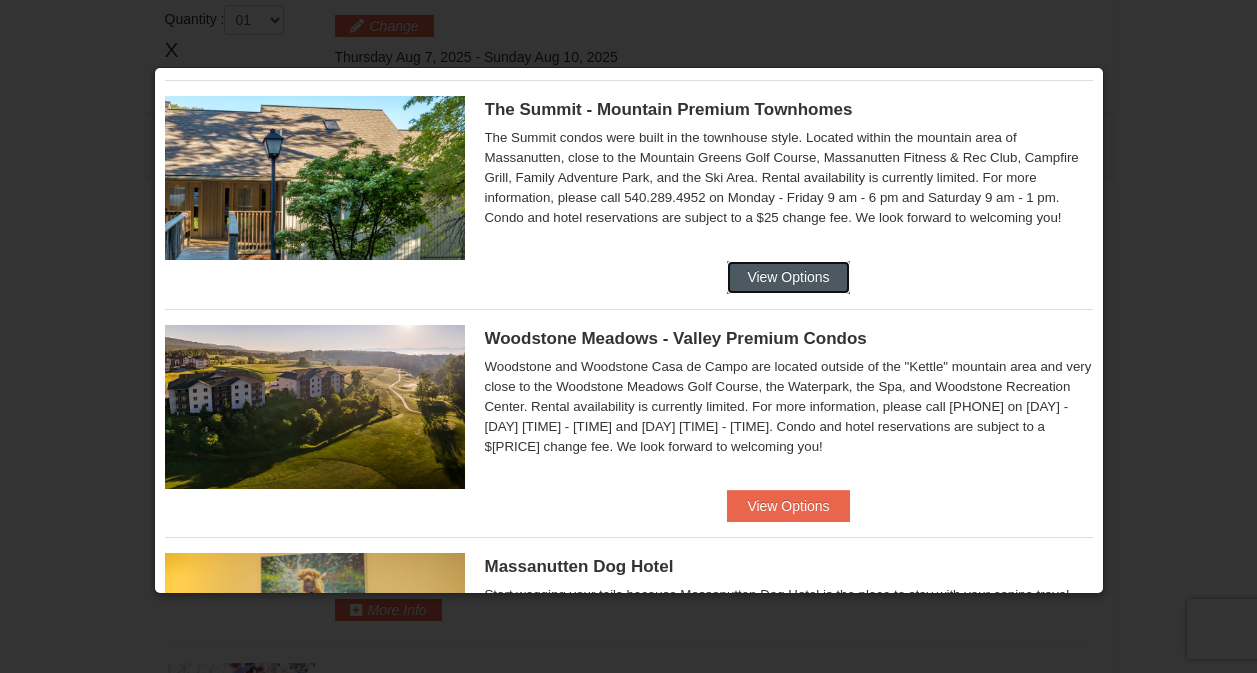 click on "View Options" at bounding box center [788, 277] 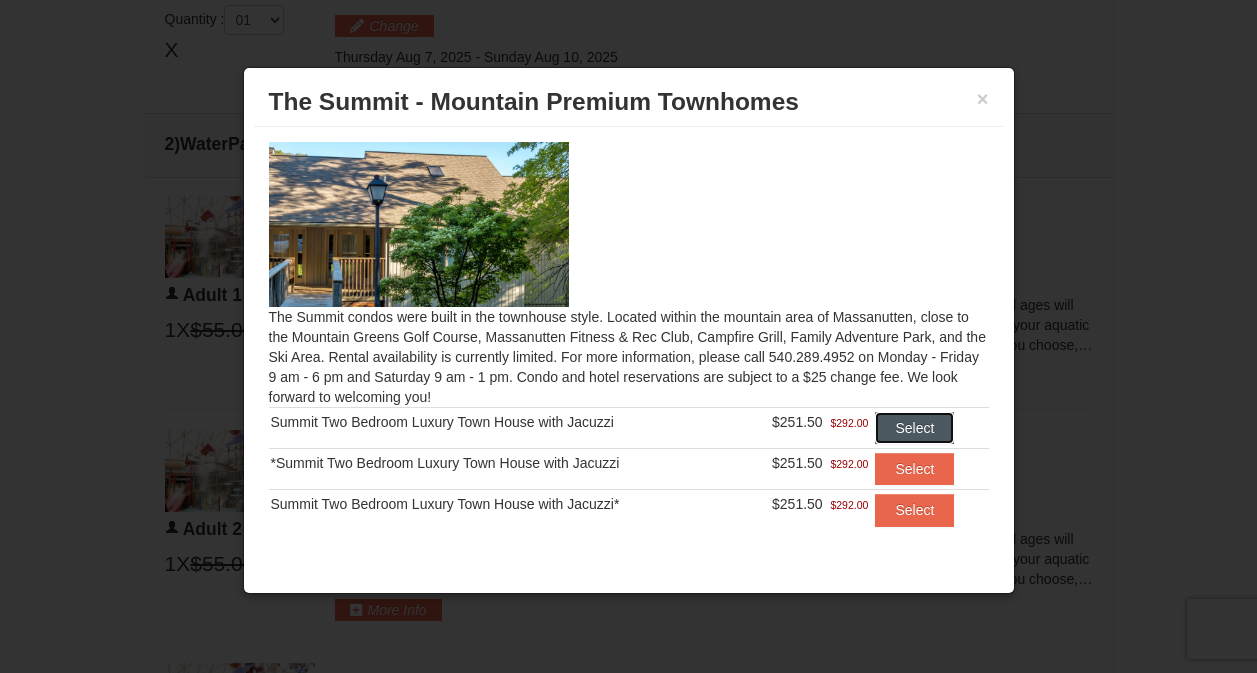 click on "Select" at bounding box center [914, 428] 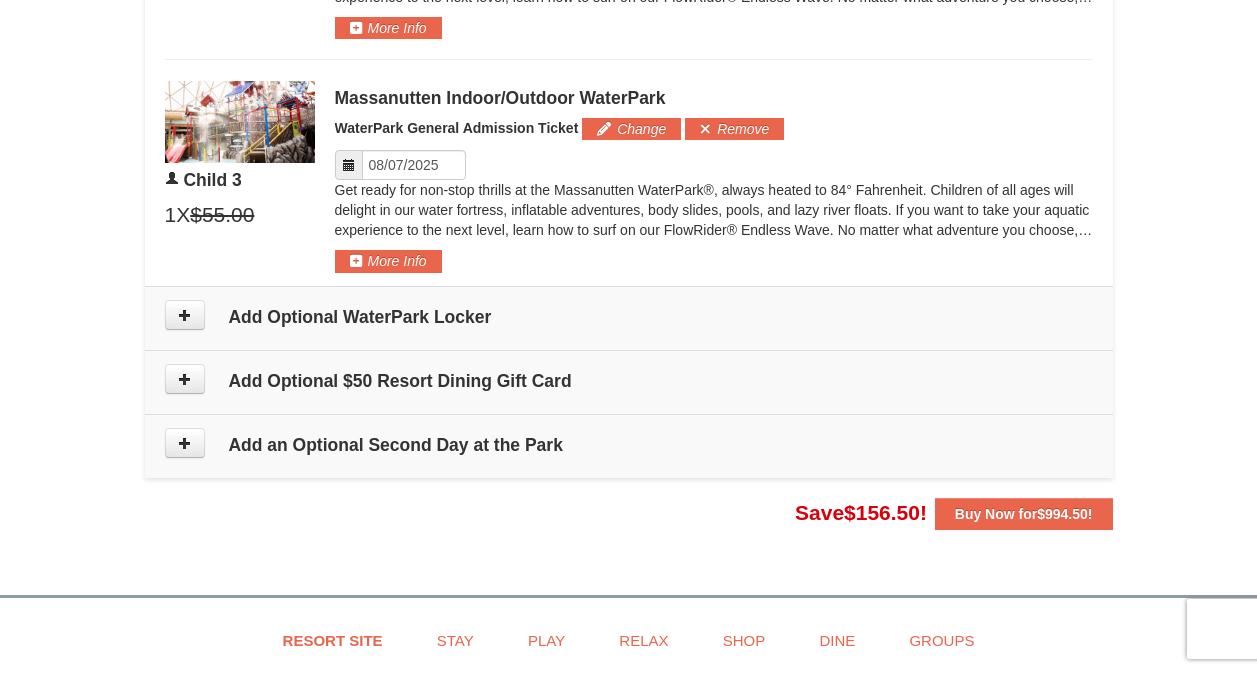 scroll, scrollTop: 1606, scrollLeft: 0, axis: vertical 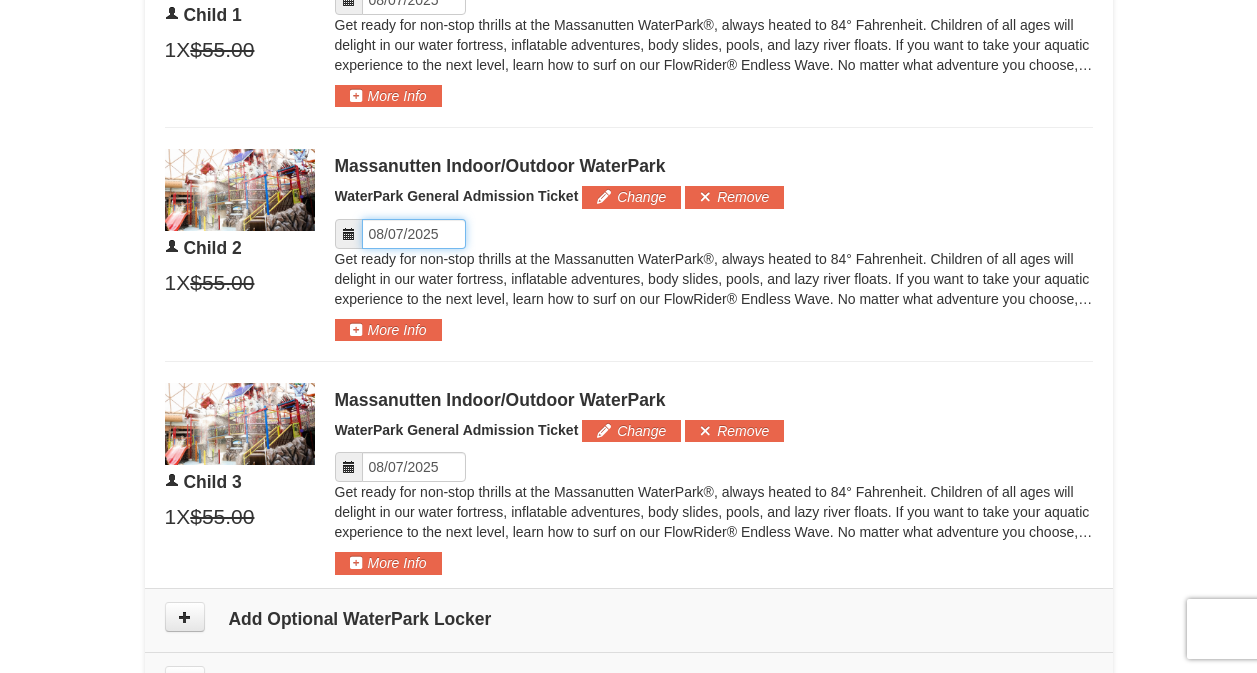 click on "Please format dates MM/DD/YYYY" at bounding box center [414, 234] 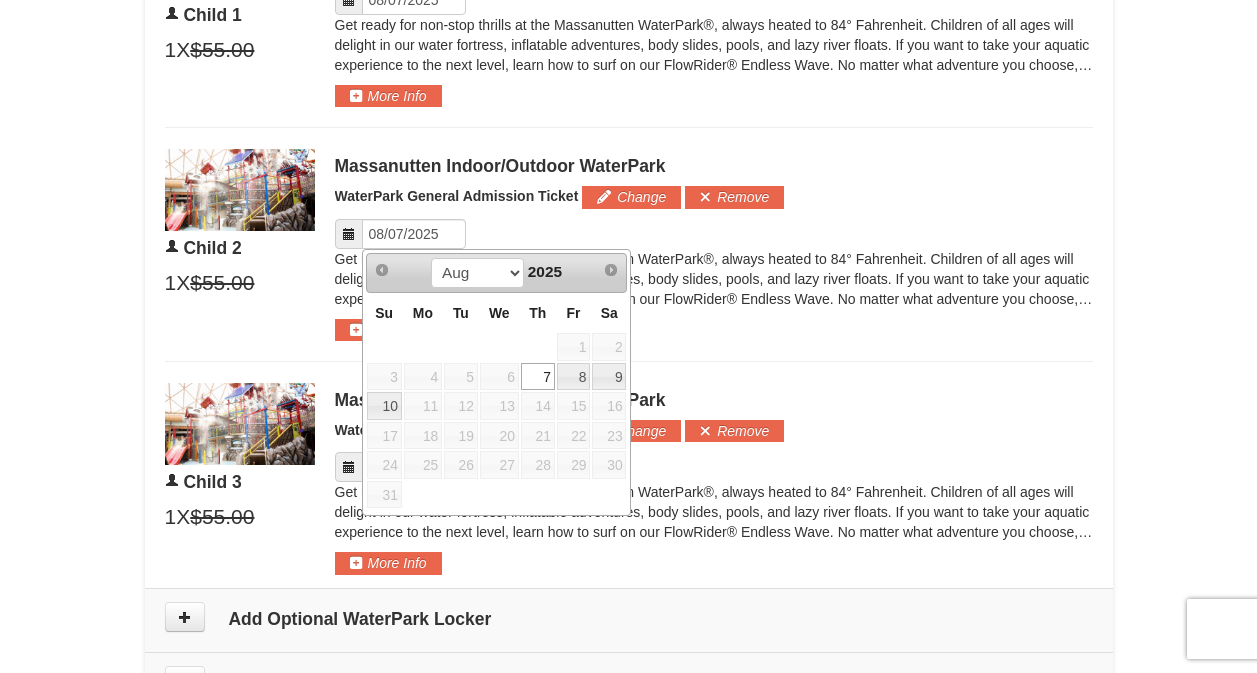 click on "7" at bounding box center [538, 377] 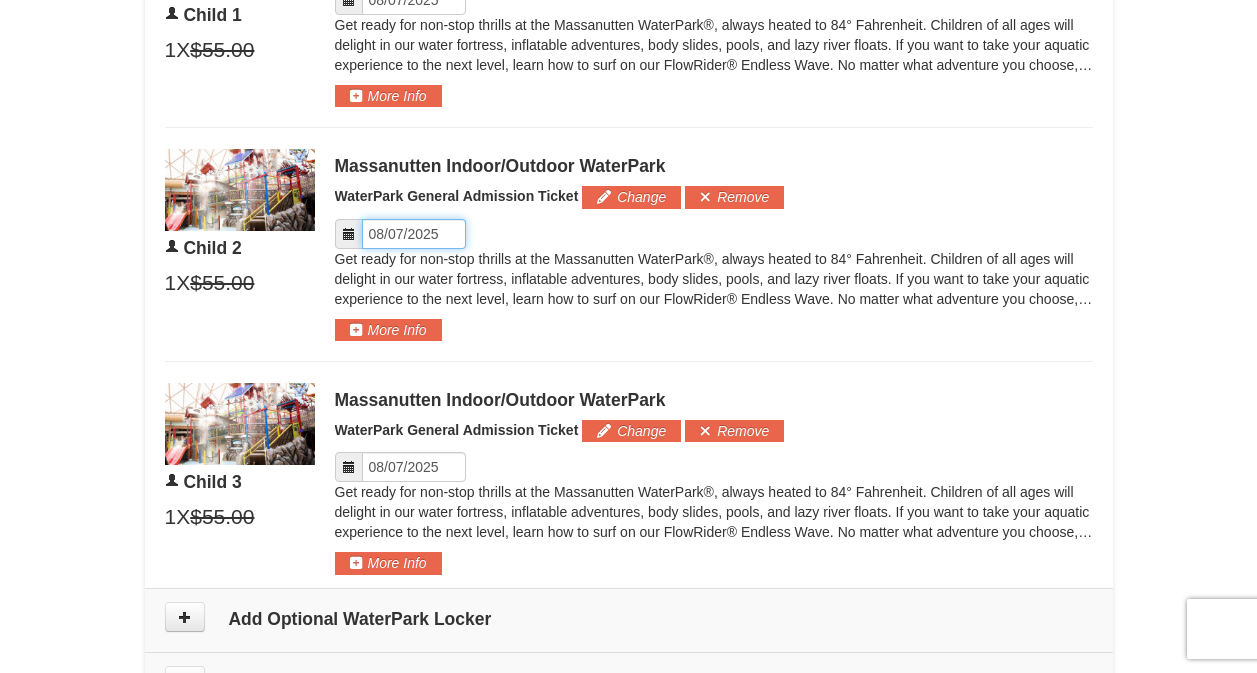 click on "Please format dates MM/DD/YYYY" at bounding box center (414, 234) 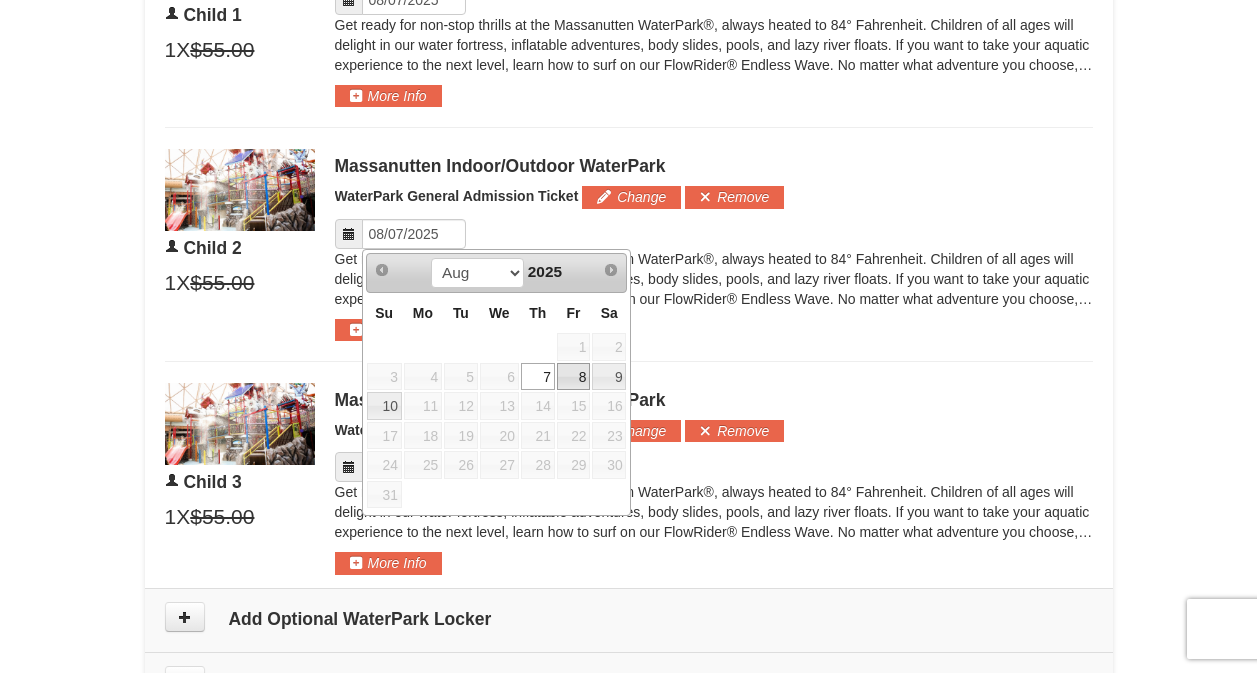 click on "8" at bounding box center (574, 377) 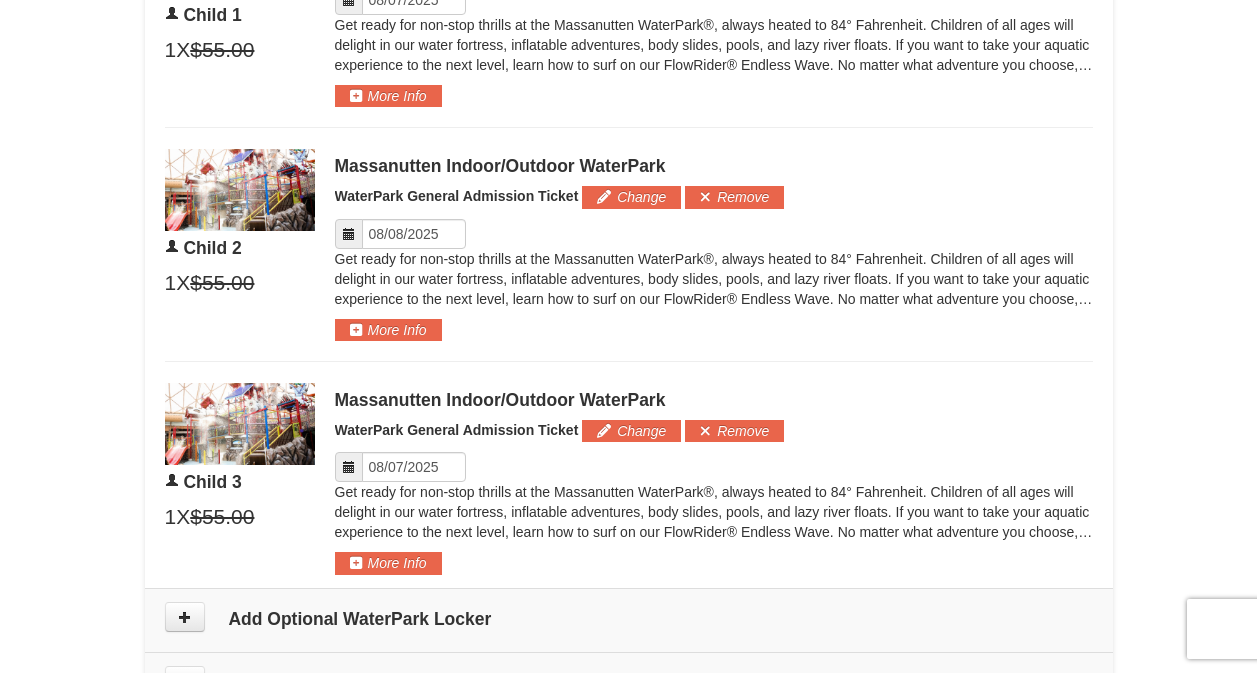 click on "Please make your package selection:
×" at bounding box center [629, 8] 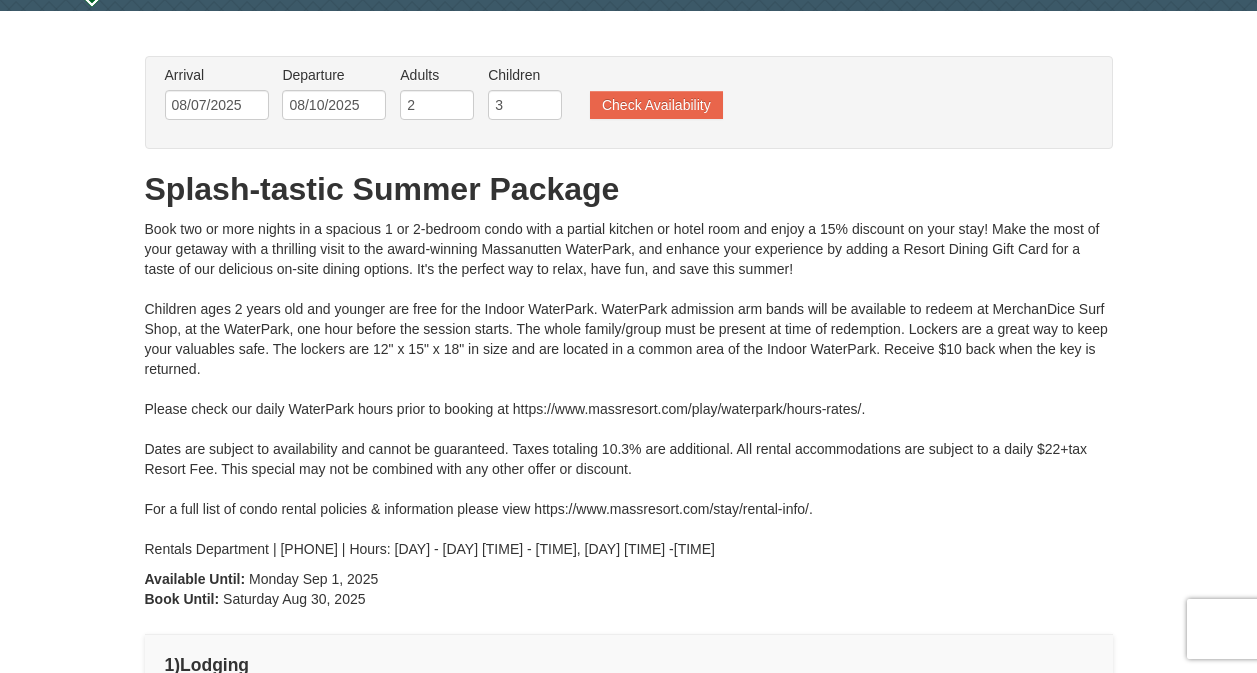 scroll, scrollTop: 0, scrollLeft: 0, axis: both 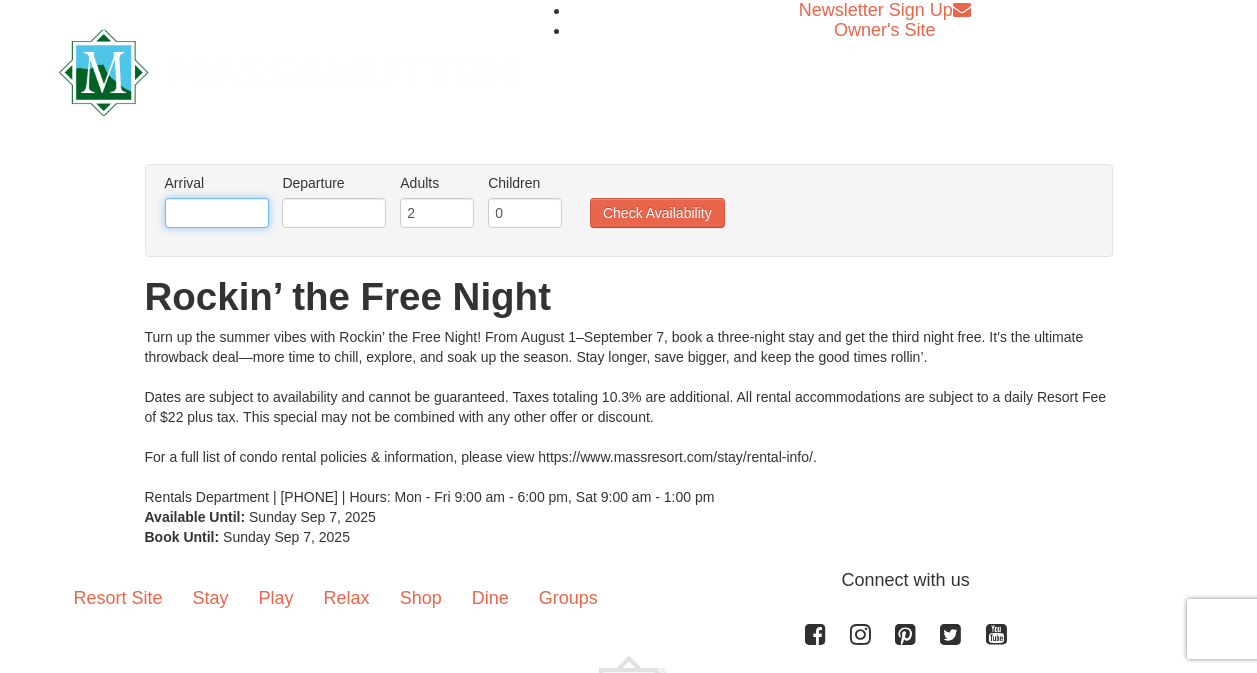 click at bounding box center (217, 213) 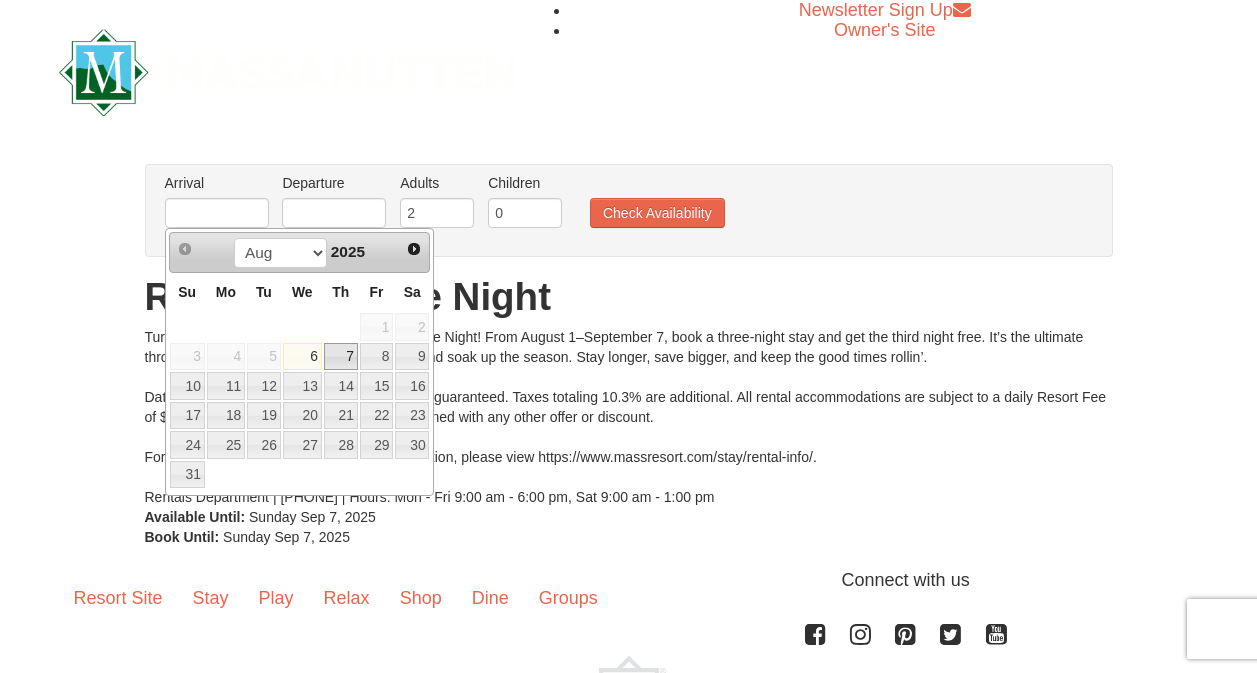 click on "7" at bounding box center [341, 357] 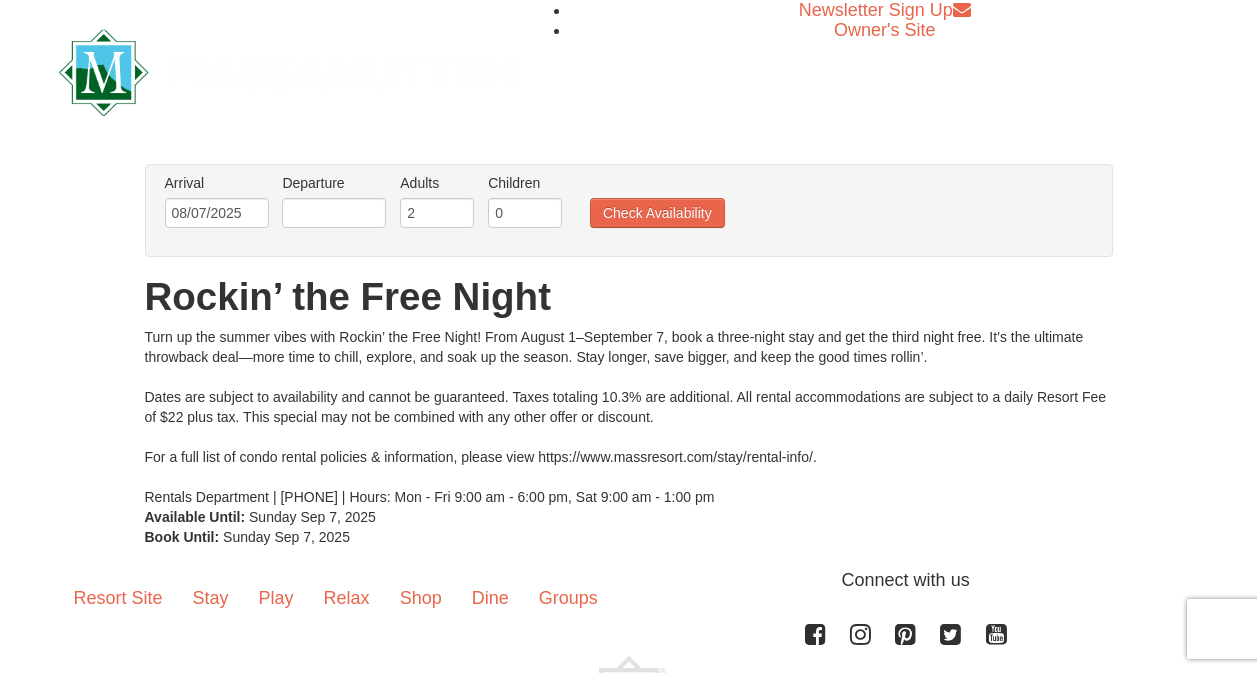 click on "Departure Please format dates MM/DD/YYYY Please format dates MM/DD/YYYY" at bounding box center [334, 205] 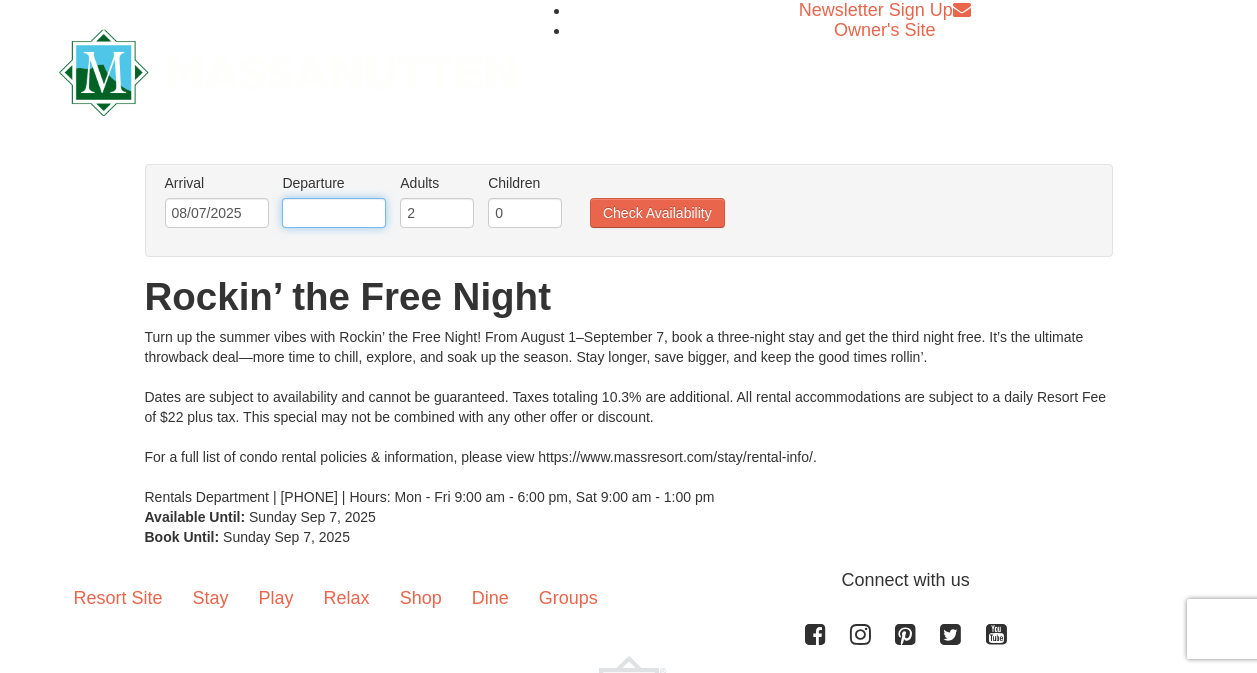 click at bounding box center [334, 213] 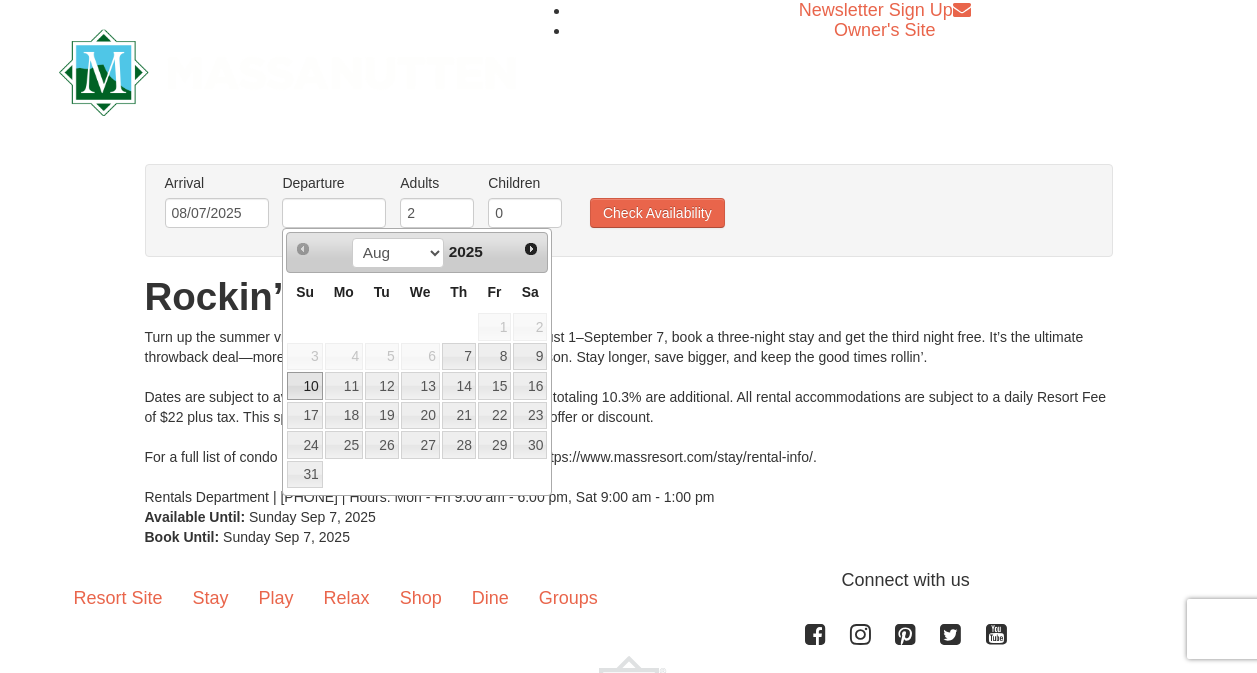 click on "10" at bounding box center [304, 386] 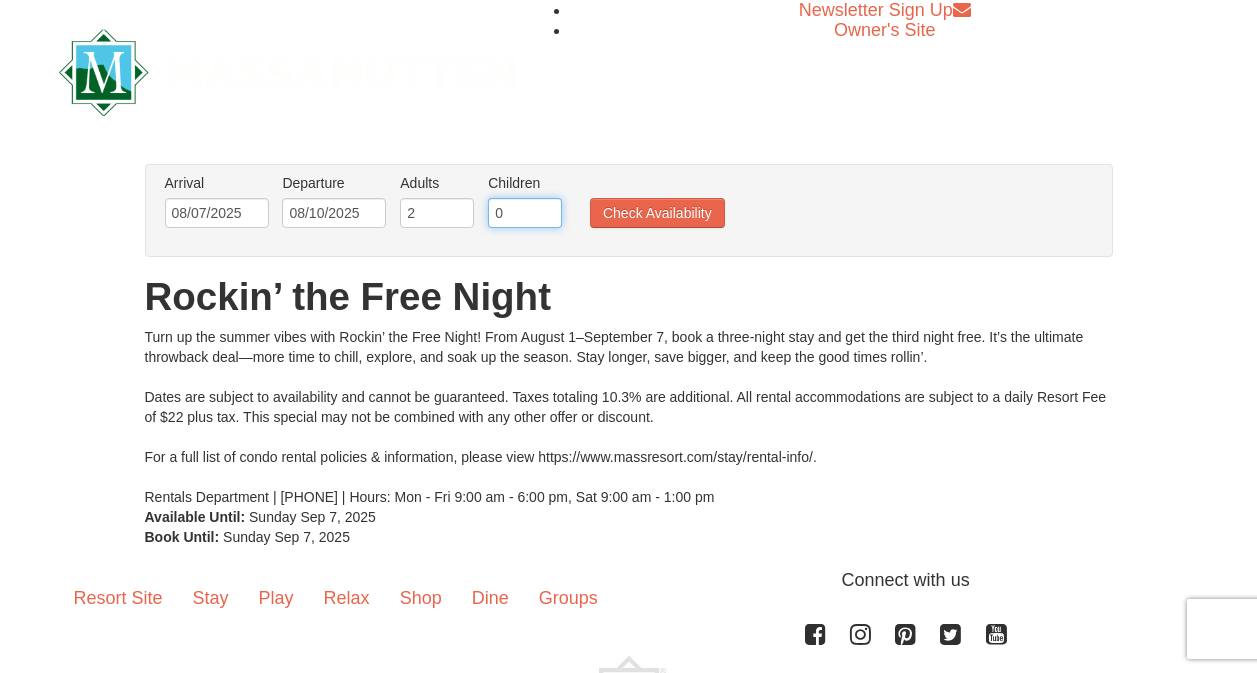 click on "0" at bounding box center [525, 213] 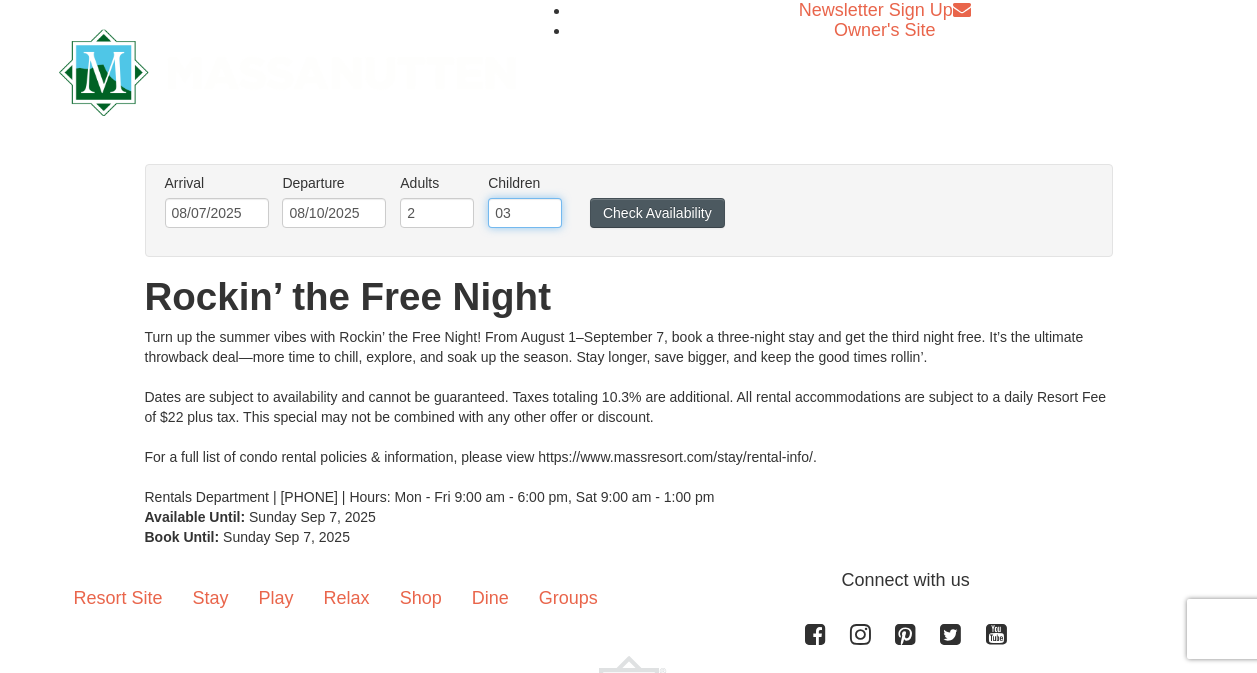 type on "03" 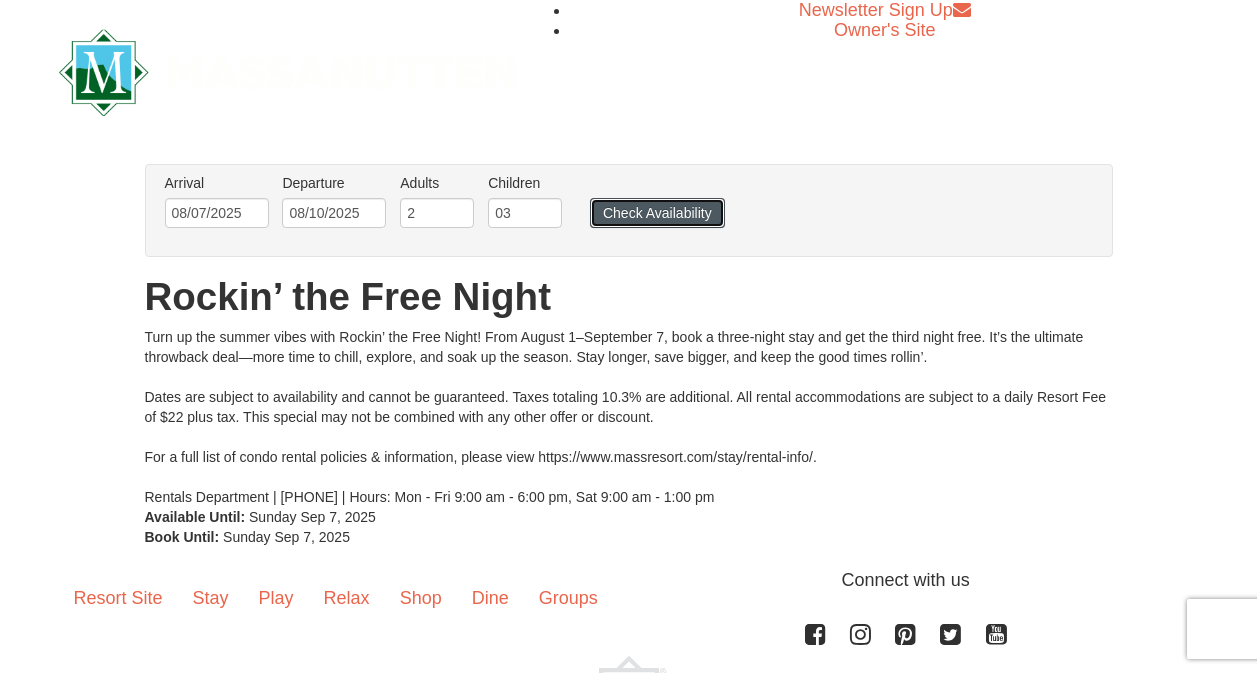 click on "Check Availability" at bounding box center (657, 213) 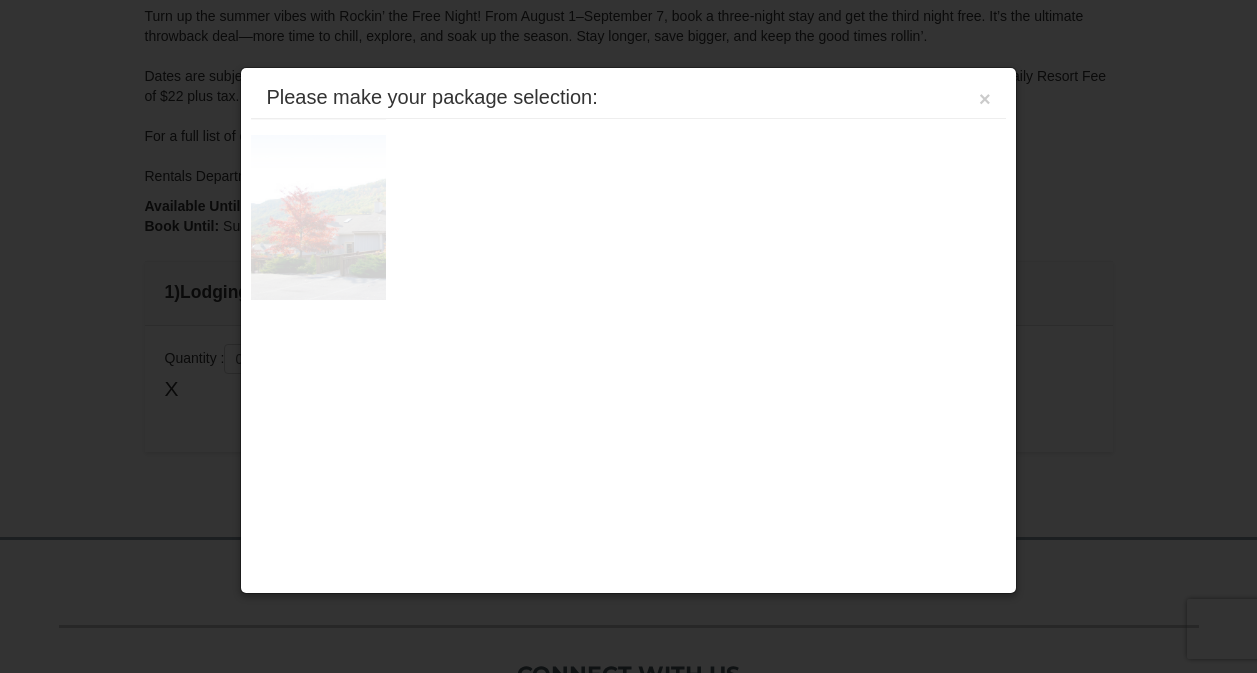 scroll, scrollTop: 611, scrollLeft: 0, axis: vertical 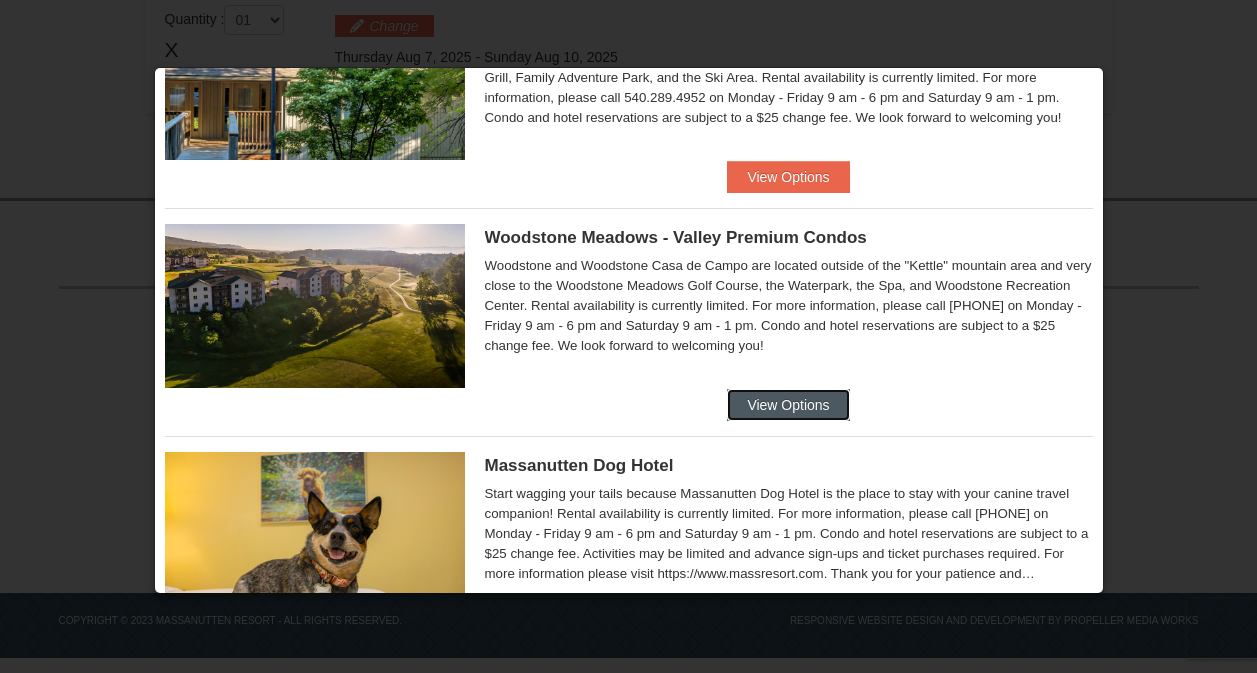 click on "View Options" at bounding box center (788, 405) 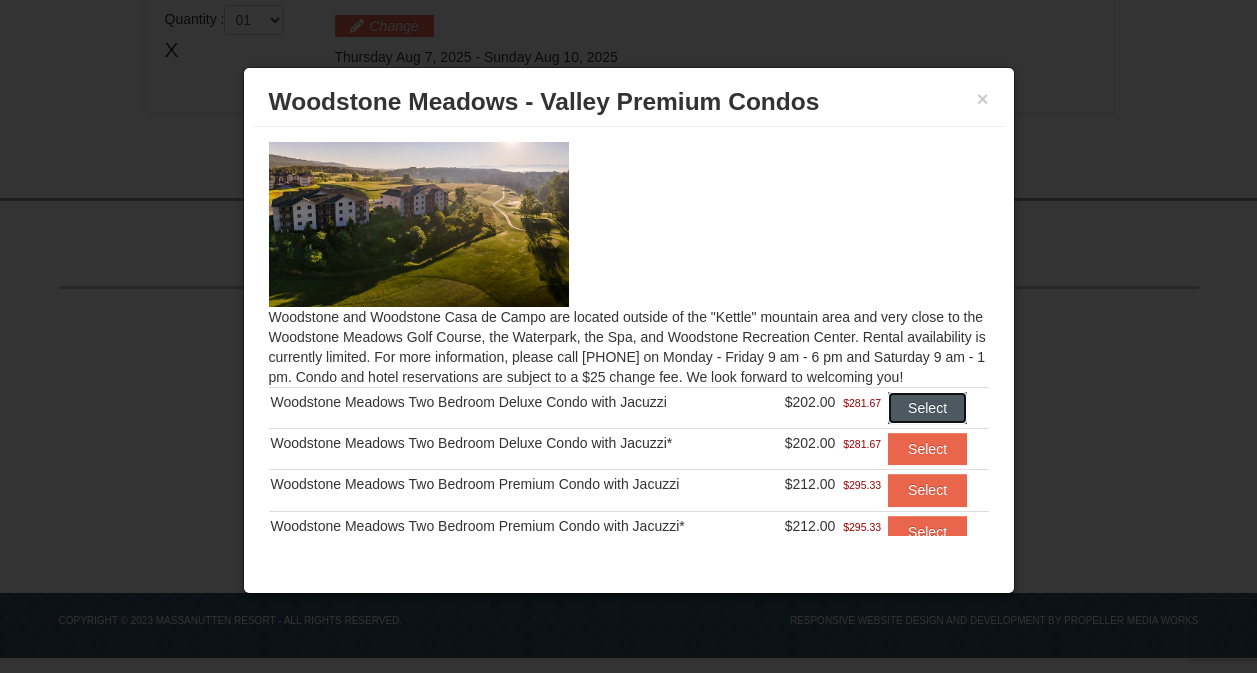 click on "Select" at bounding box center [927, 408] 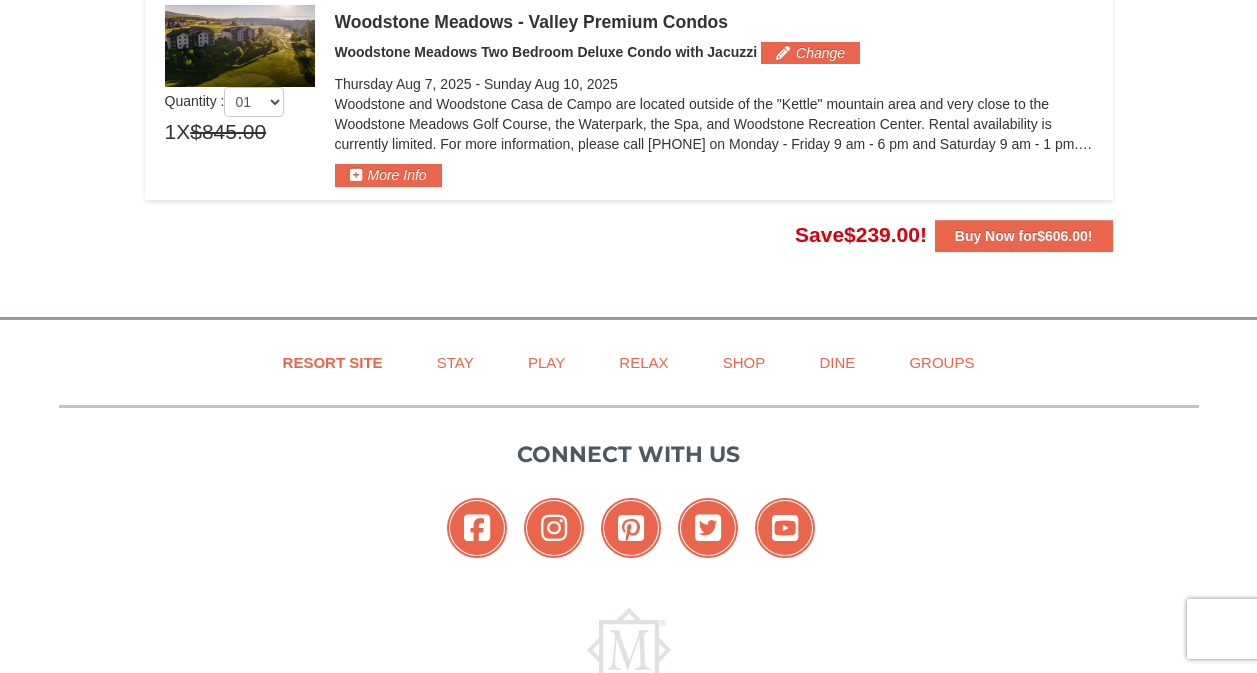 scroll, scrollTop: 511, scrollLeft: 0, axis: vertical 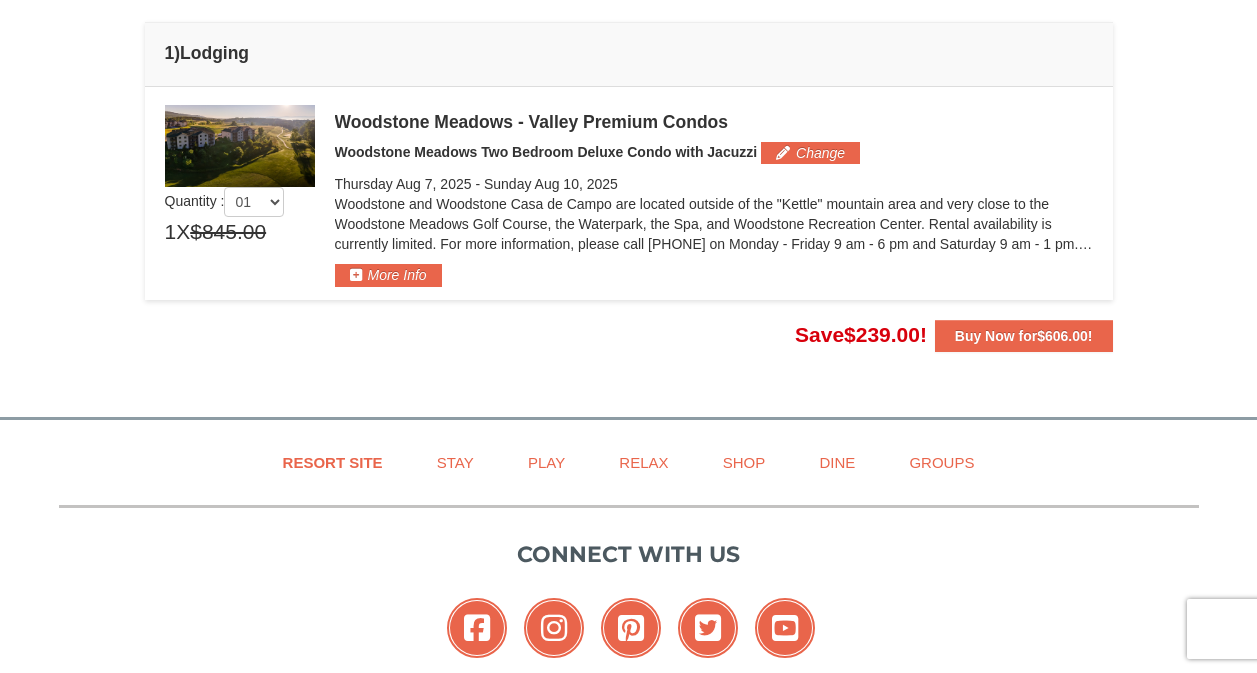 click at bounding box center [240, 146] 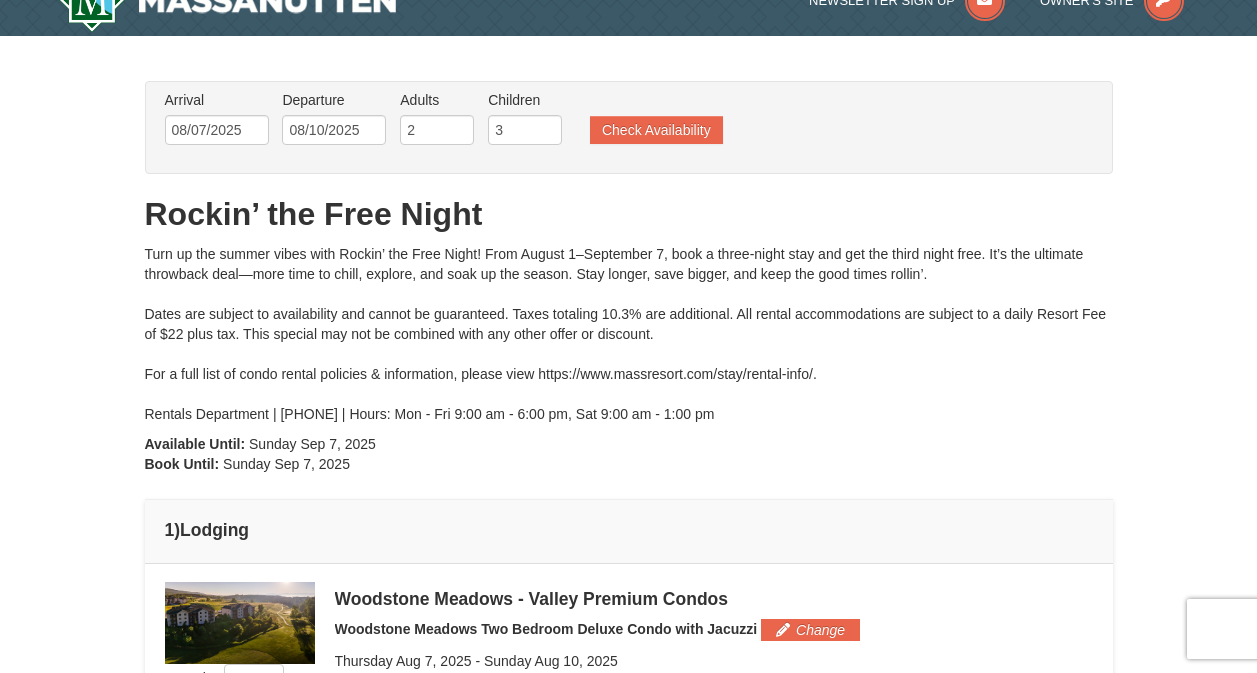 scroll, scrollTop: 210, scrollLeft: 0, axis: vertical 